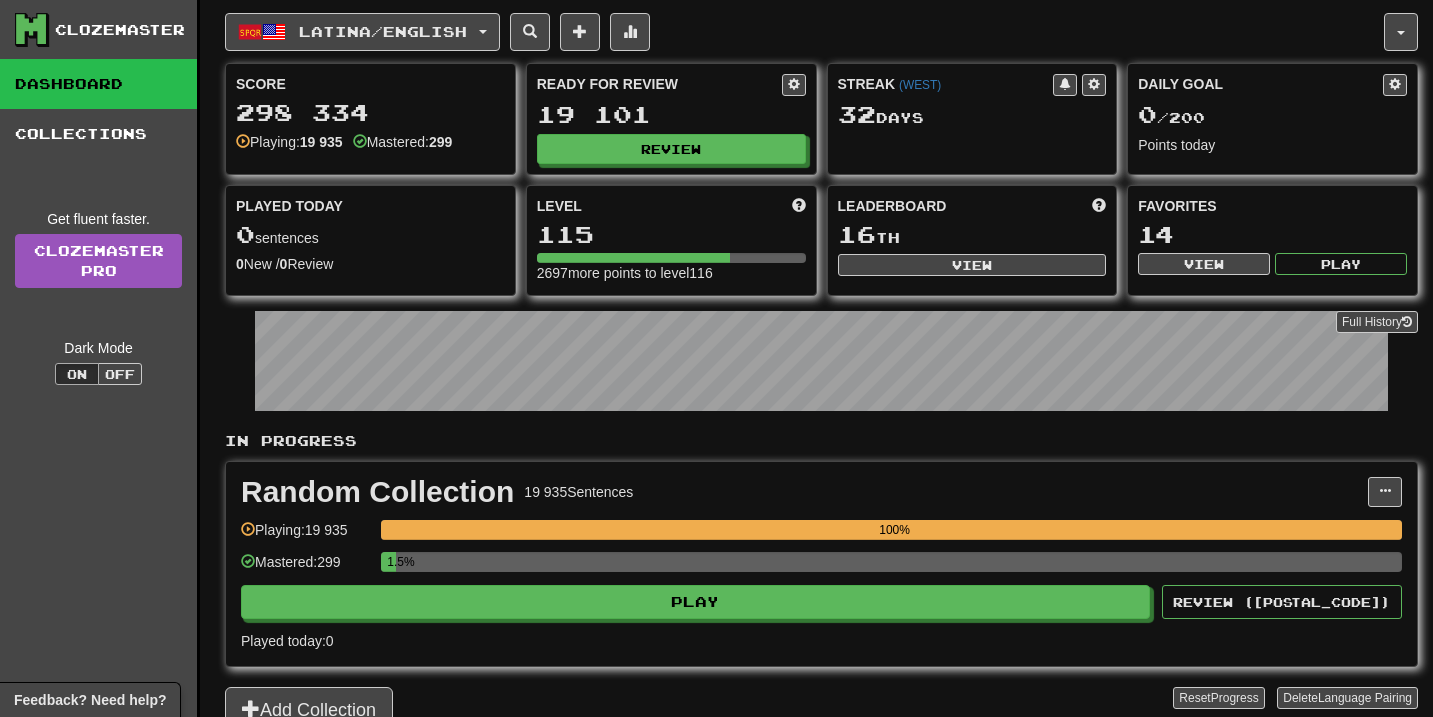 scroll, scrollTop: 0, scrollLeft: 0, axis: both 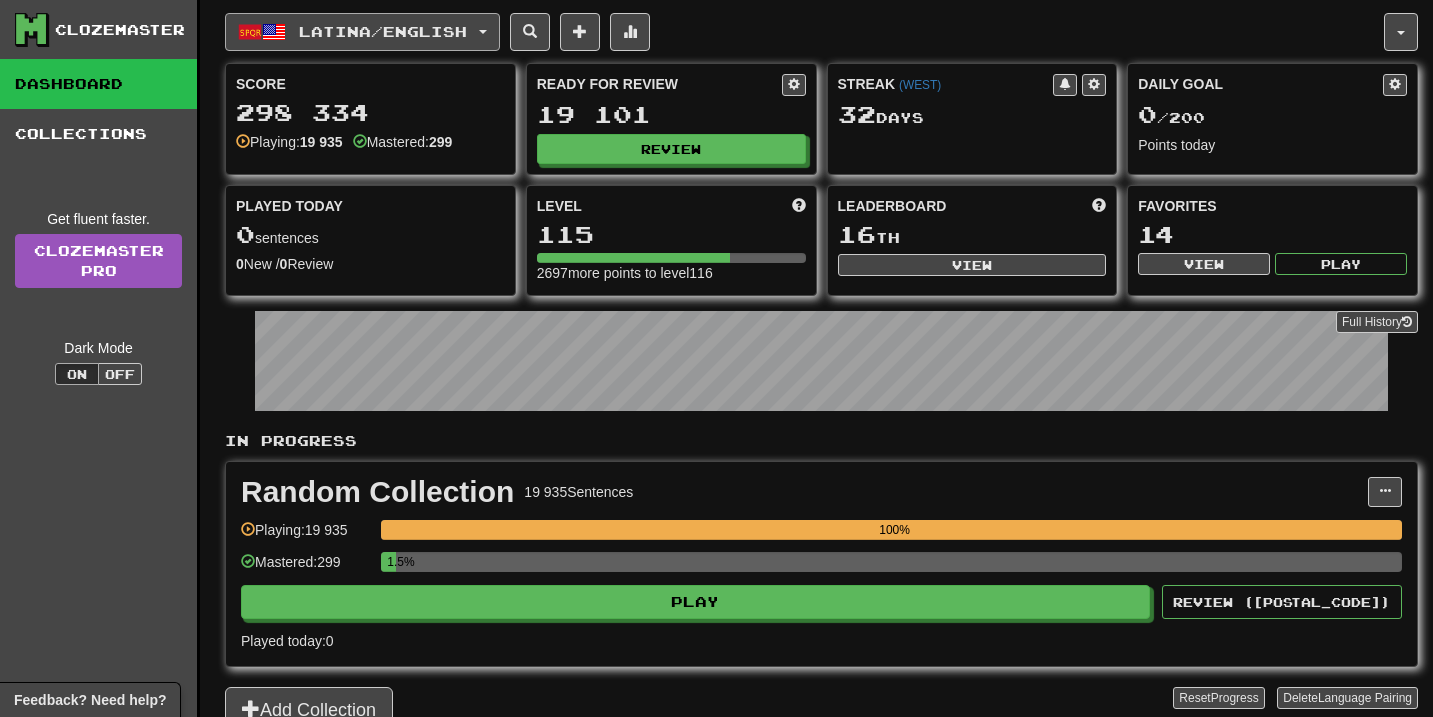 click on "Latina  /  English" at bounding box center (362, 32) 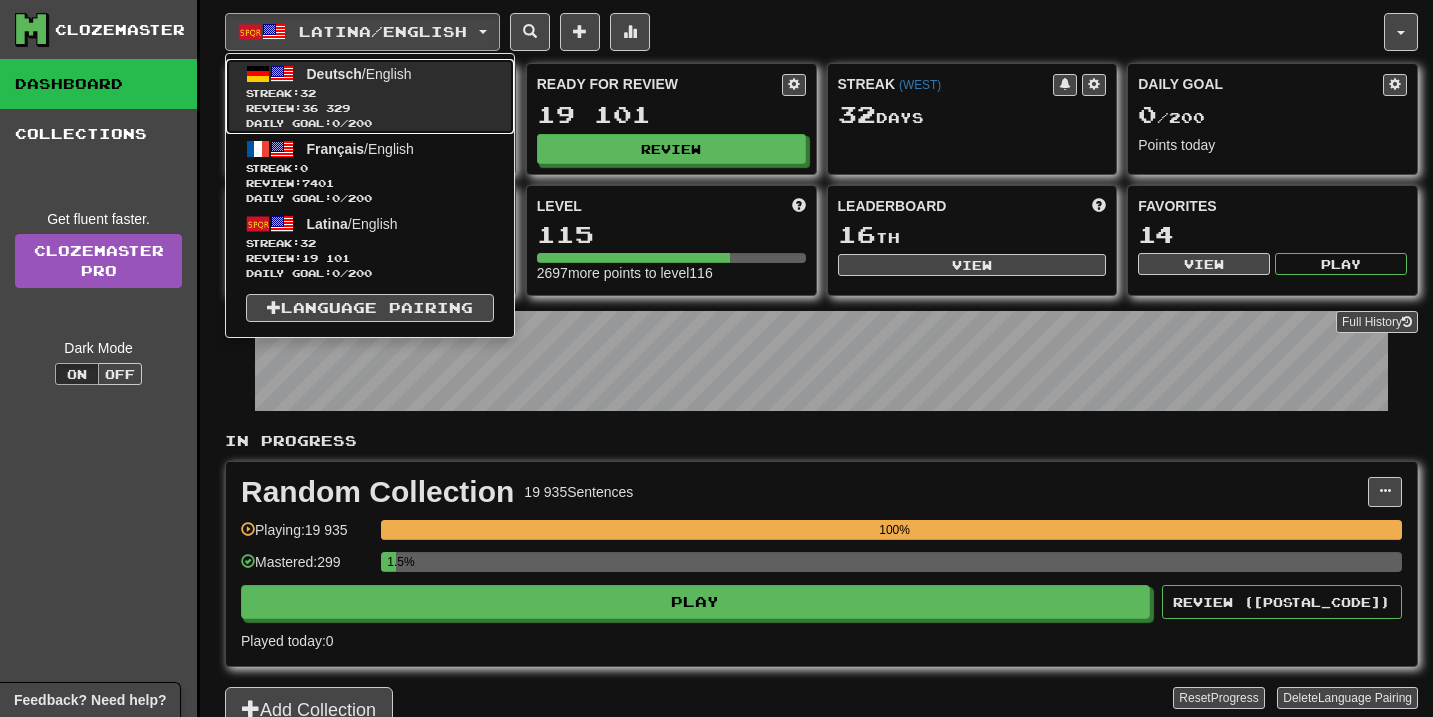 click on "Deutsch  /  English Streak:  32   Review:  36 329 Daily Goal:  0  /  200" at bounding box center (370, 96) 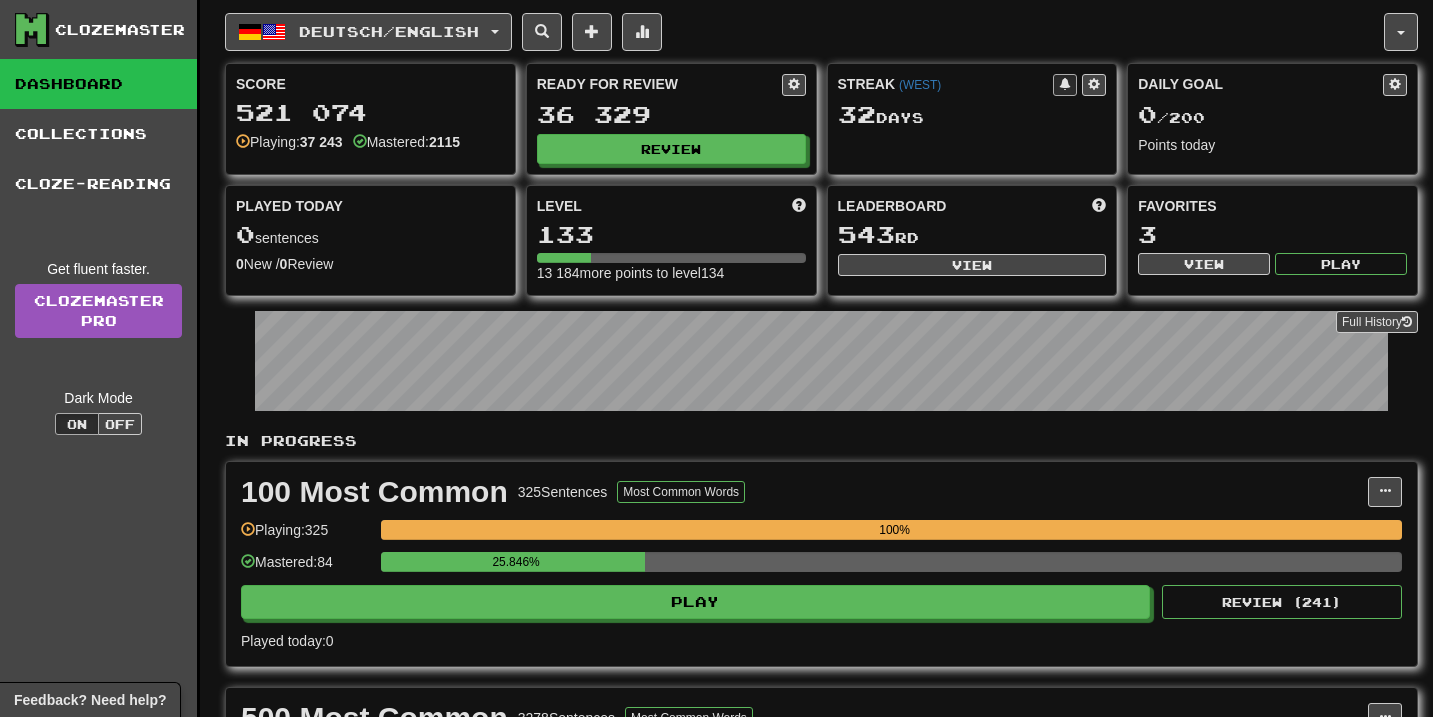 scroll, scrollTop: 0, scrollLeft: 0, axis: both 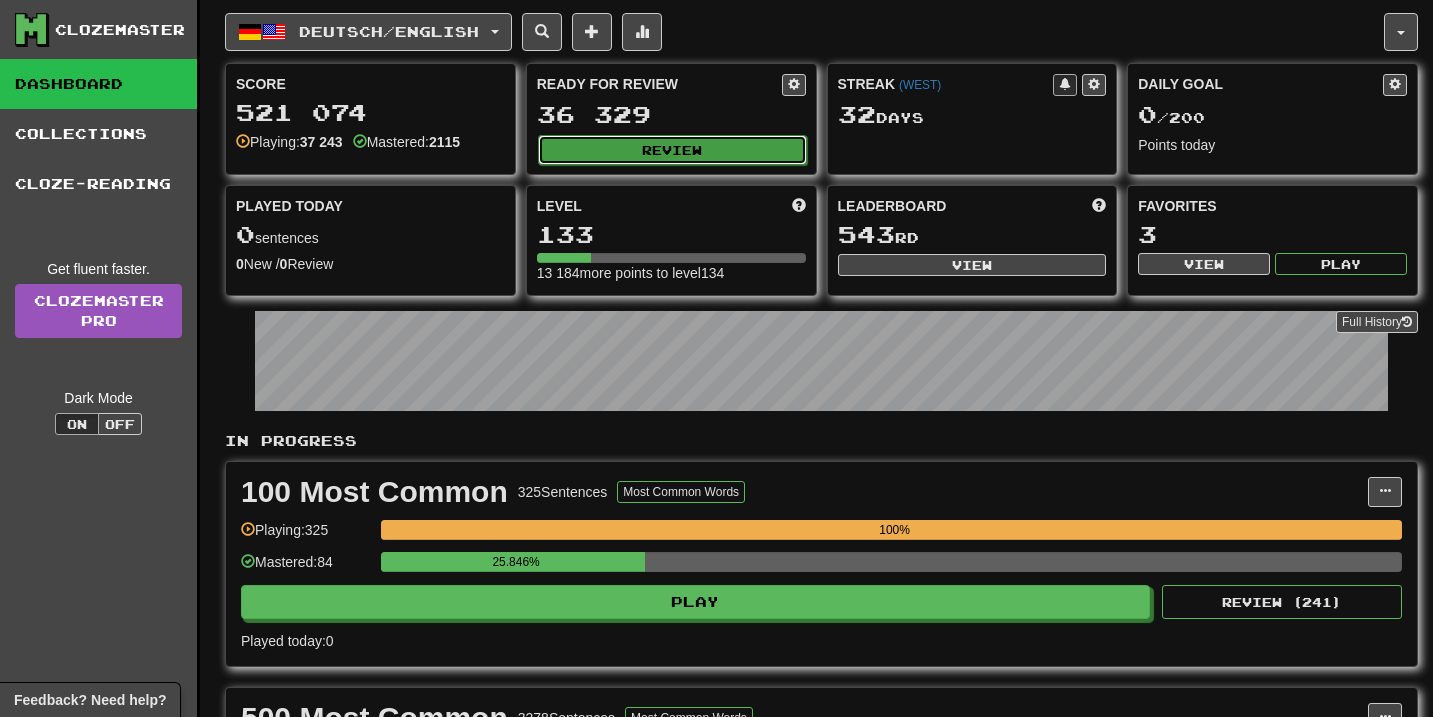 click on "Review" at bounding box center [672, 150] 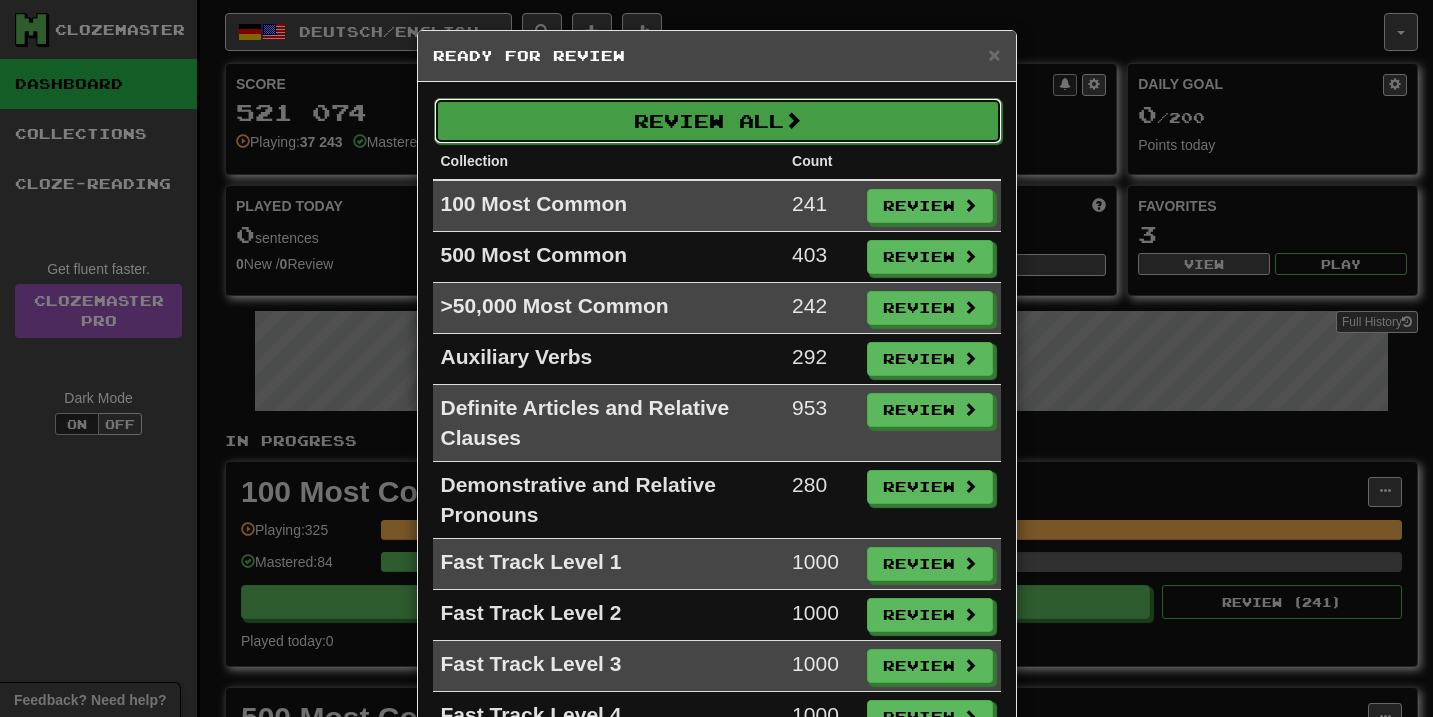 click on "Review All" at bounding box center (718, 121) 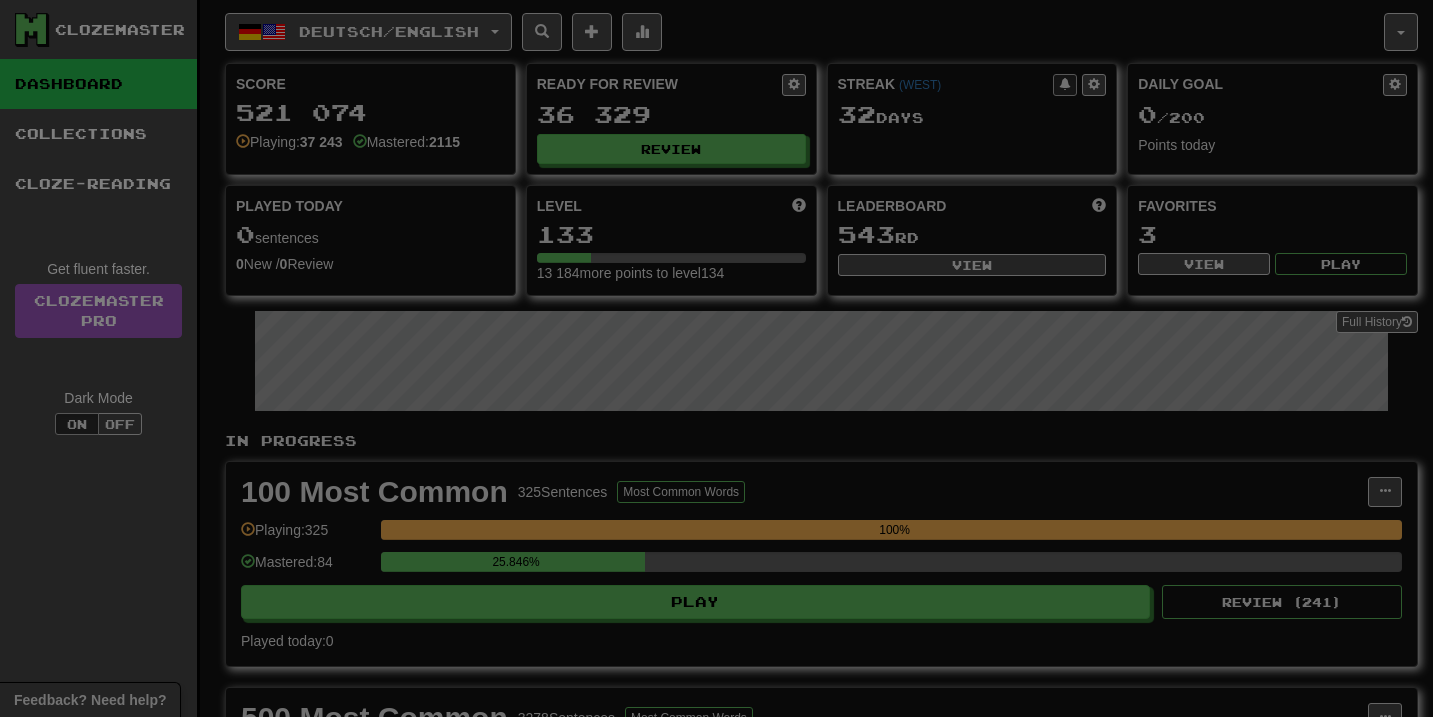 select on "**" 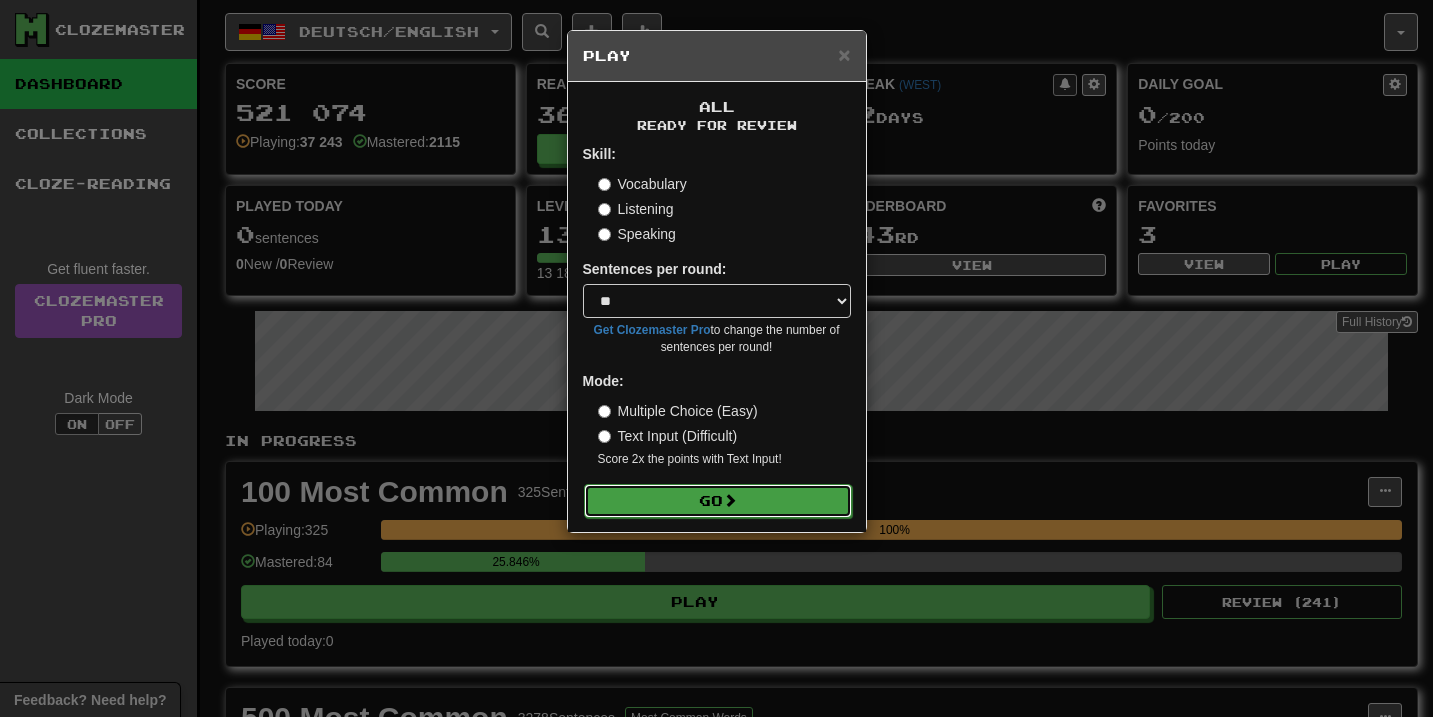 click on "Go" at bounding box center (718, 501) 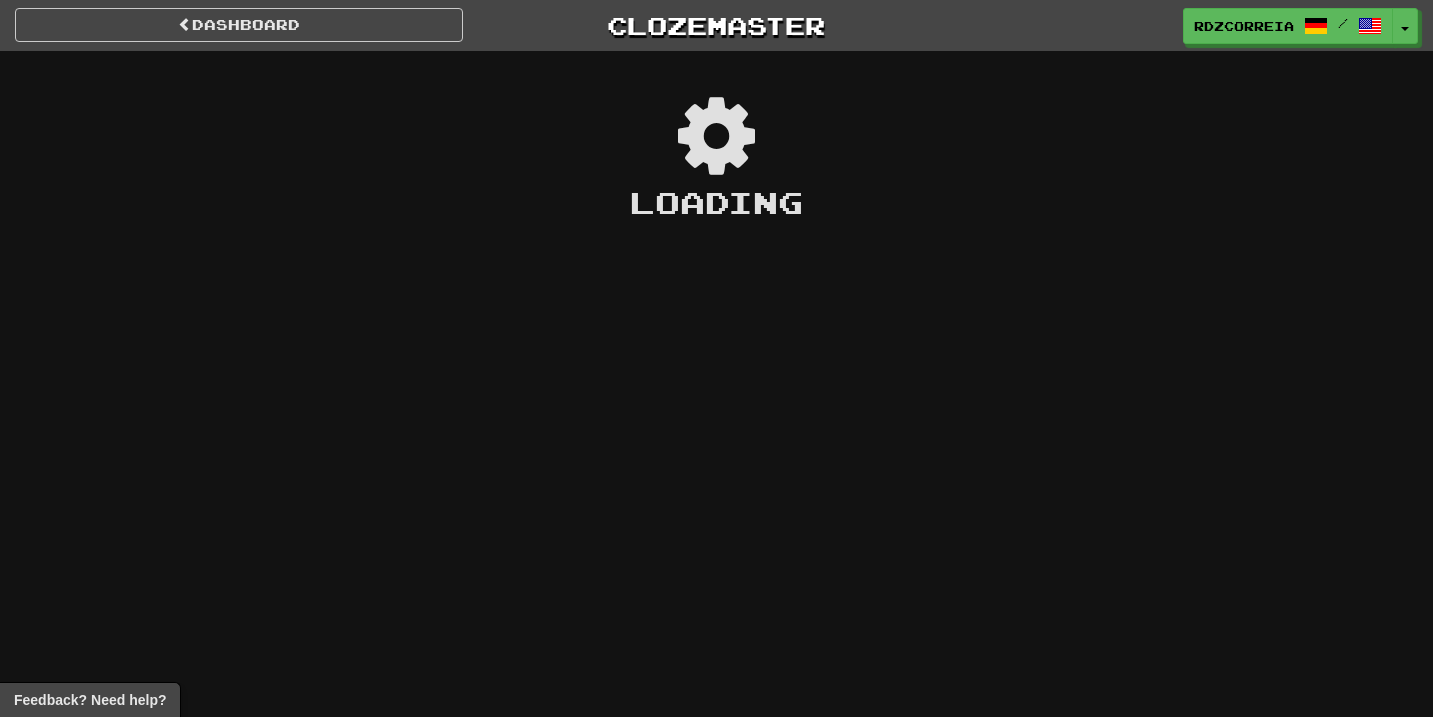 scroll, scrollTop: 0, scrollLeft: 0, axis: both 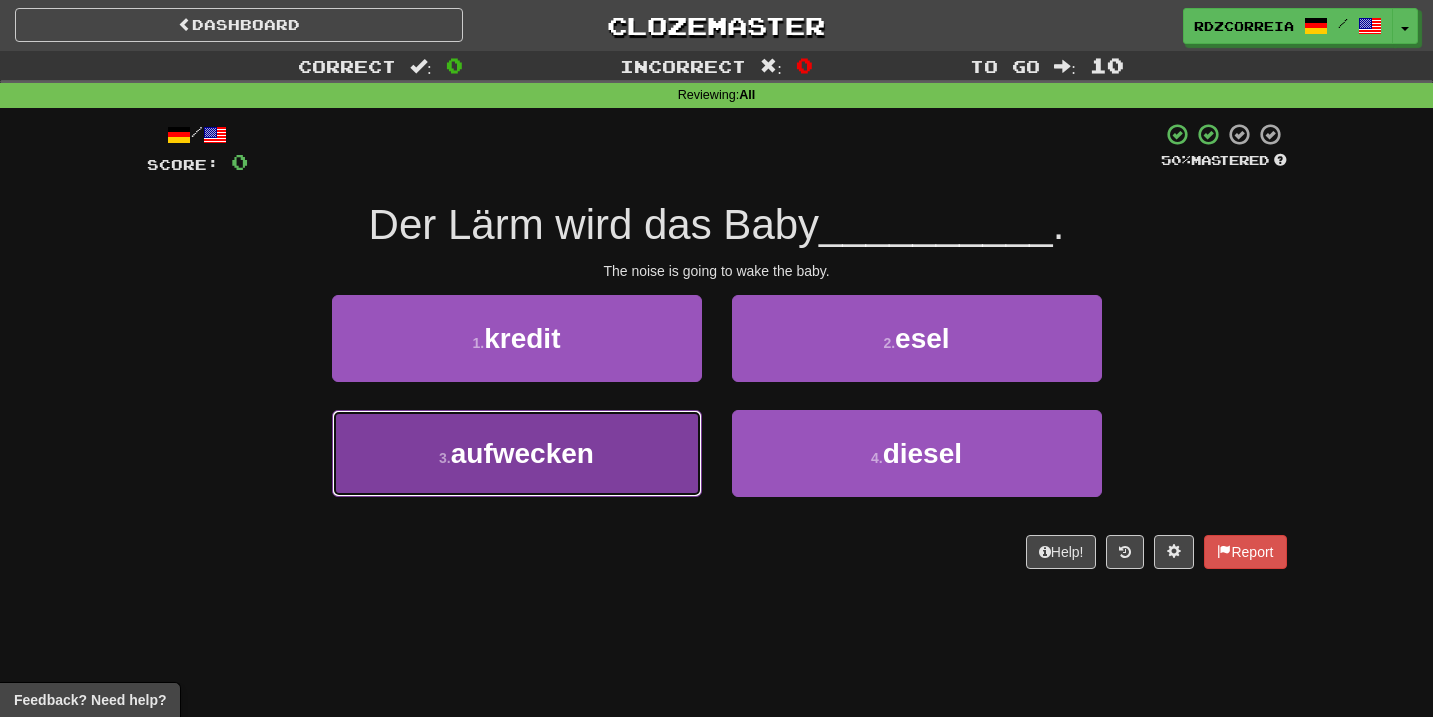 click on "3 .  aufwecken" at bounding box center (517, 453) 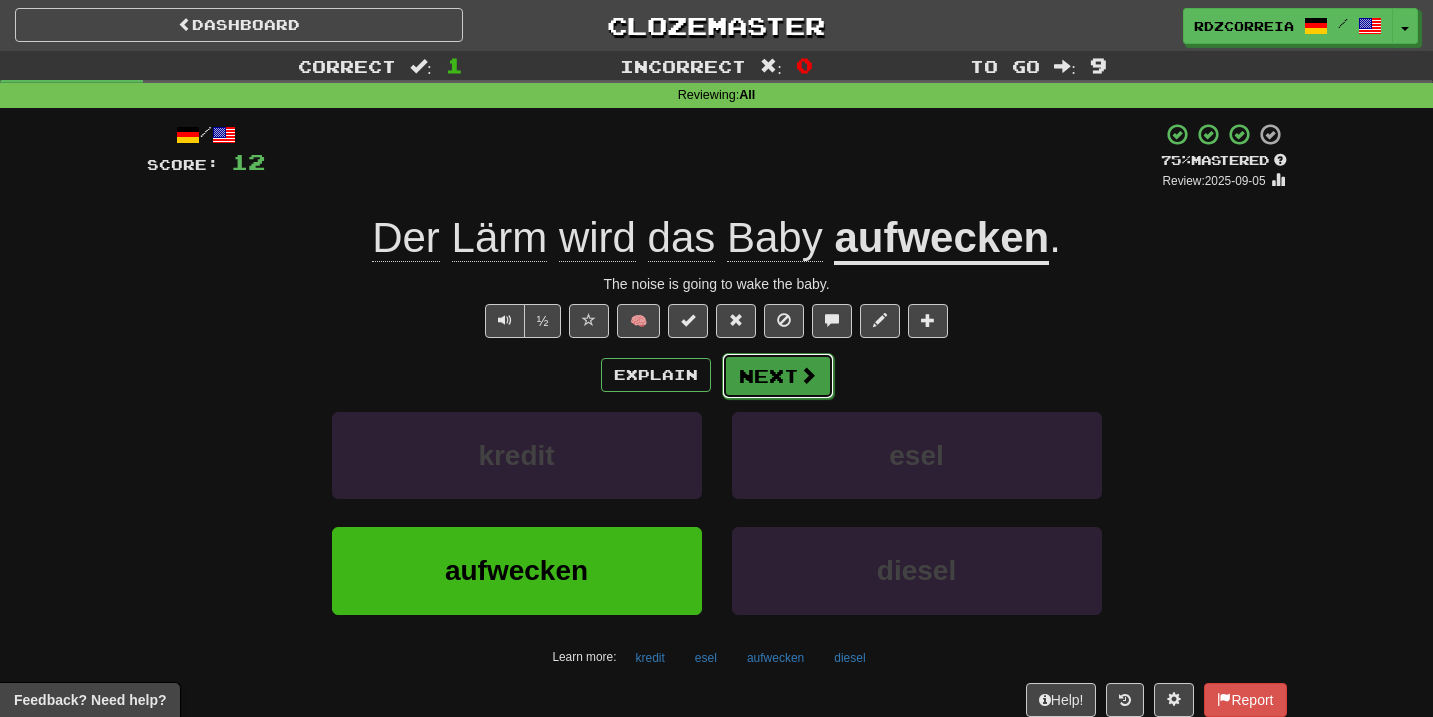 click on "Next" at bounding box center [778, 376] 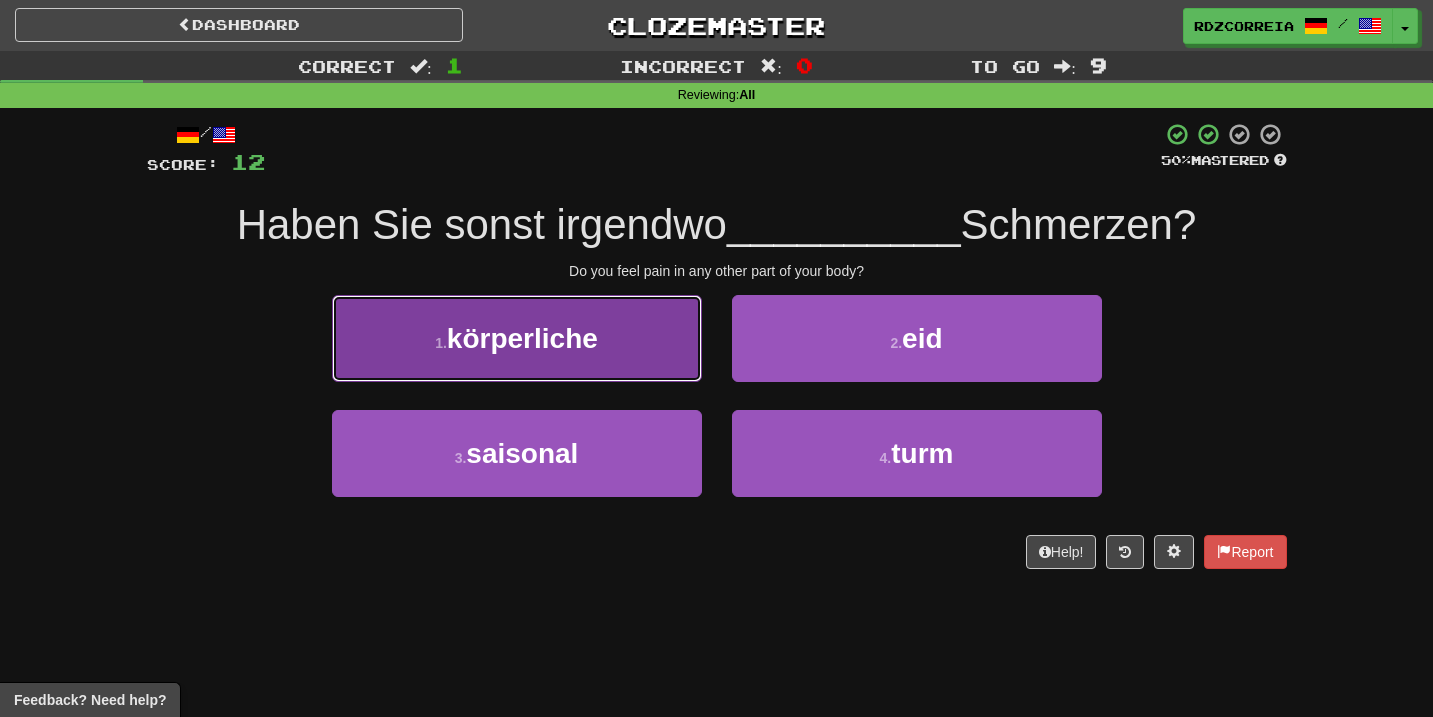 click on "1 .  körperliche" at bounding box center (517, 338) 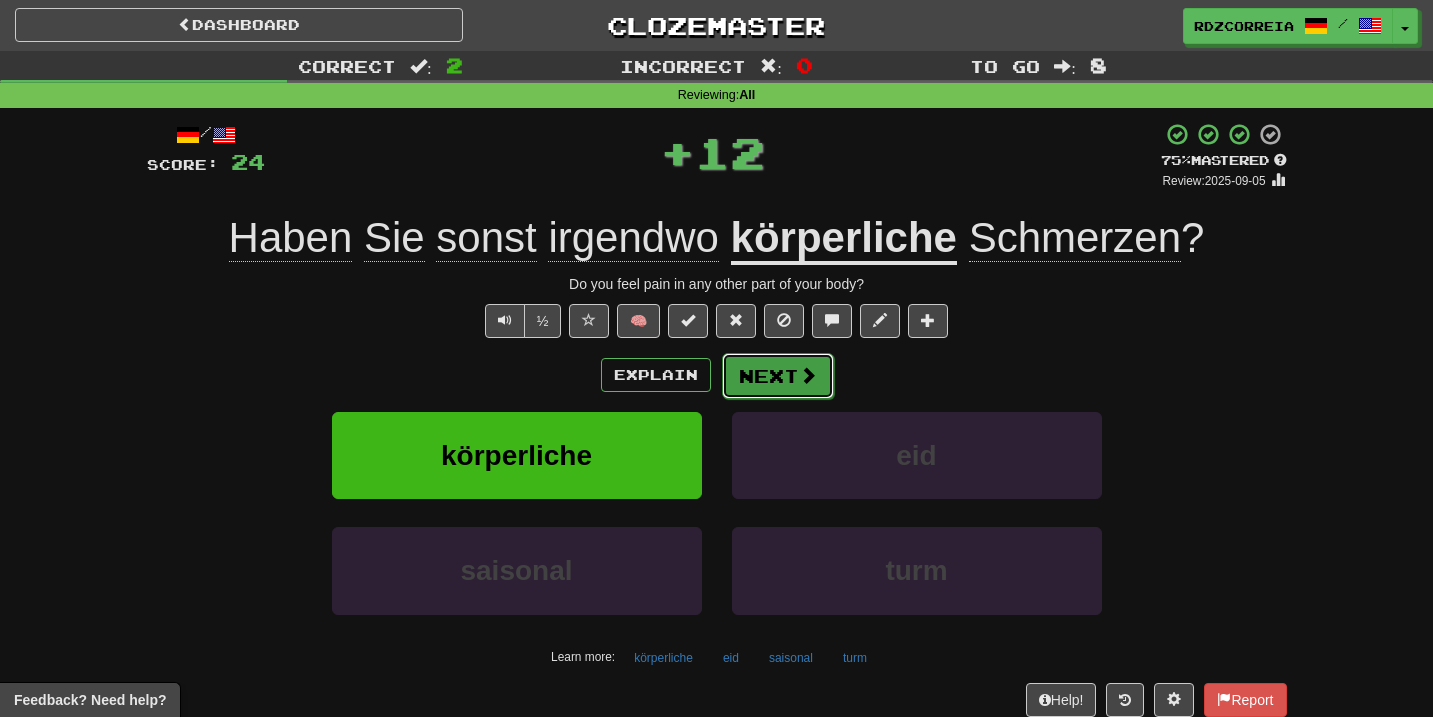 click on "Next" at bounding box center [778, 376] 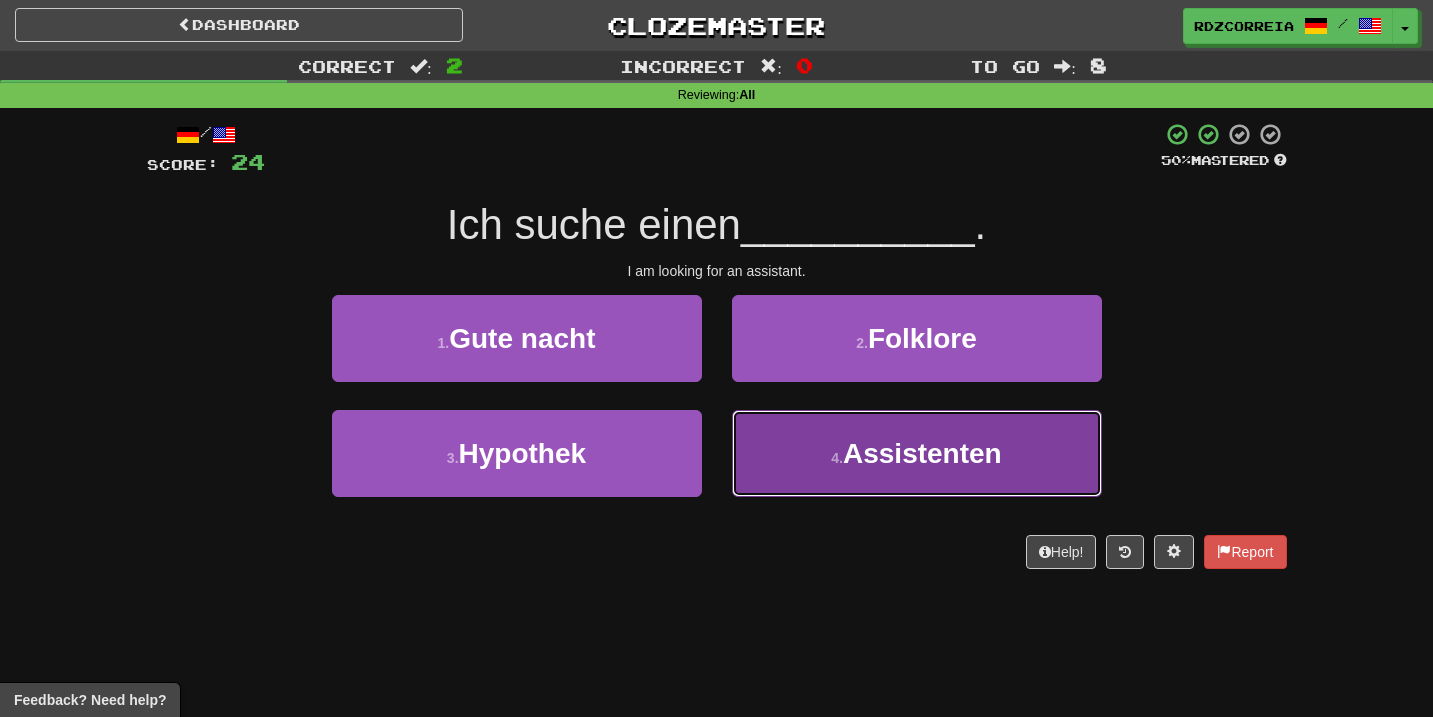 click on "Assistenten" at bounding box center [922, 453] 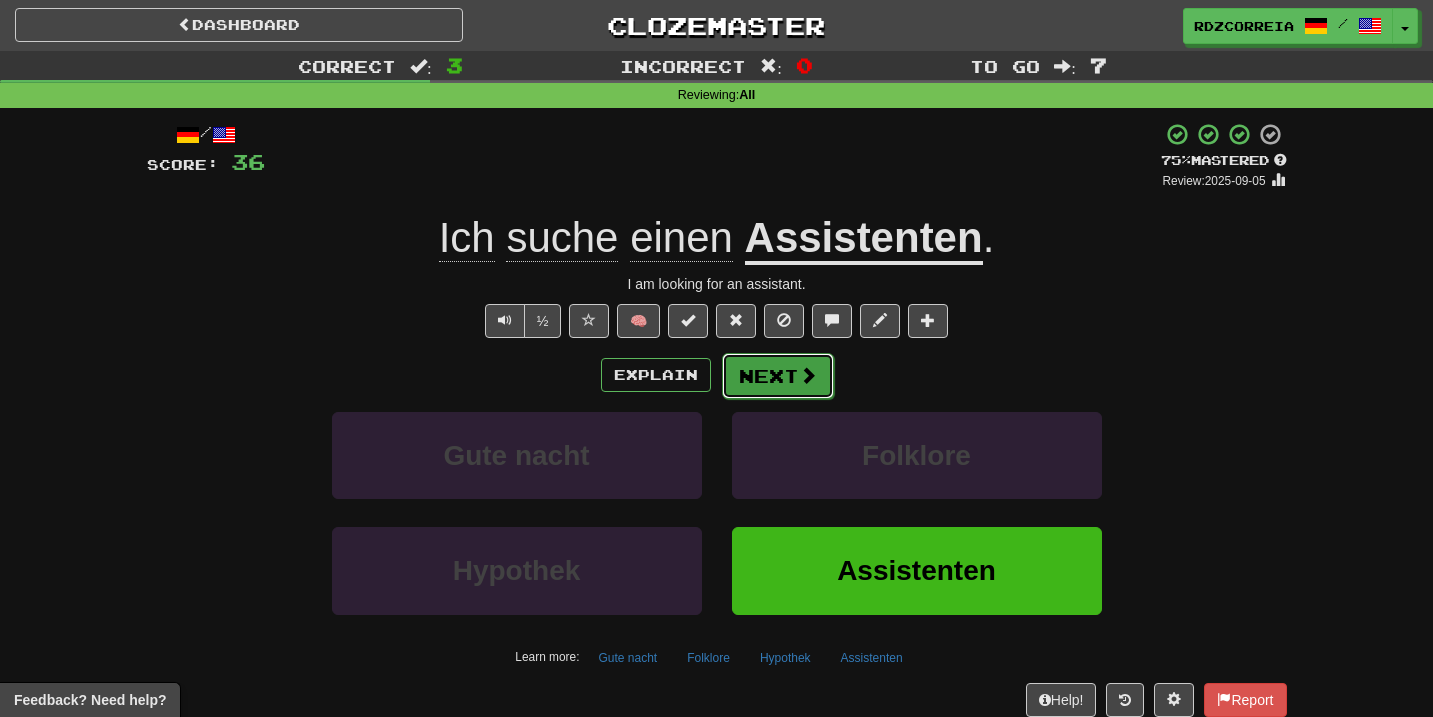 click on "Next" at bounding box center (778, 376) 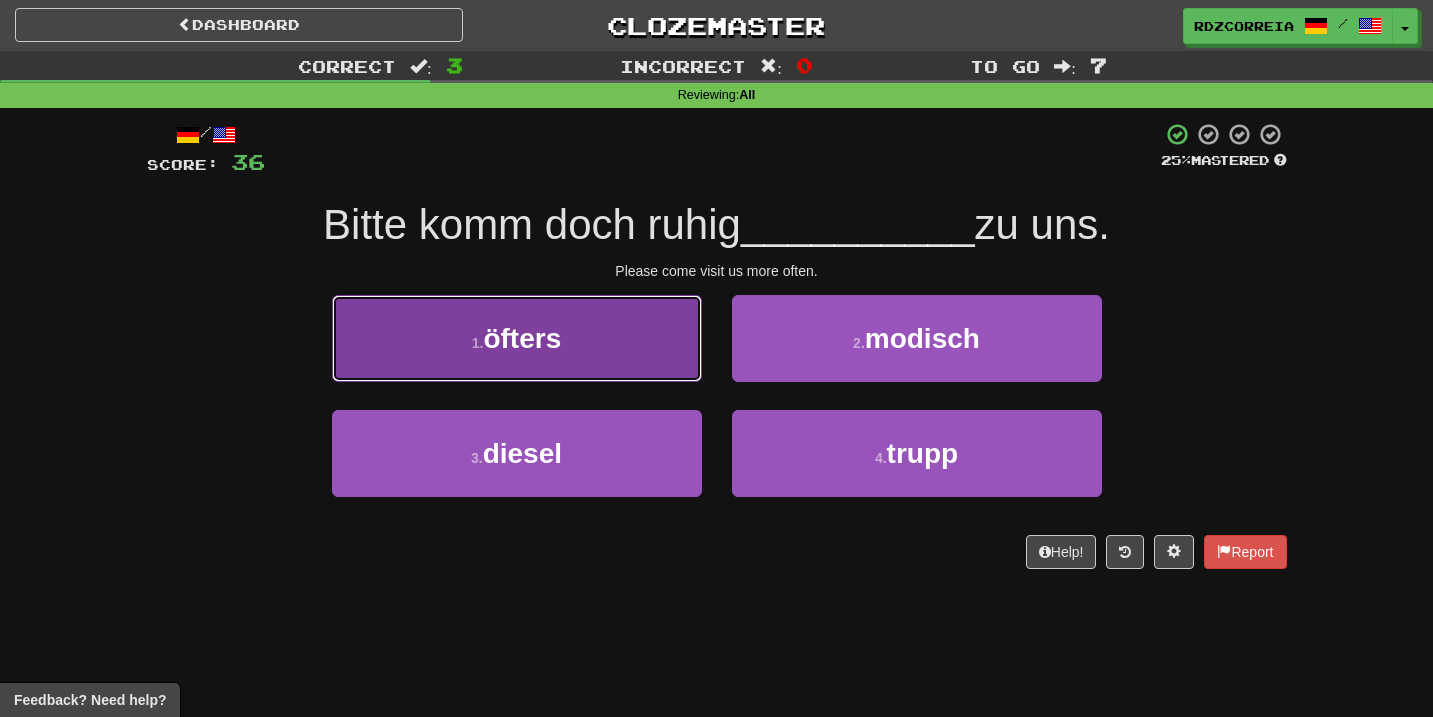 click on "1 .  öfters" at bounding box center [517, 338] 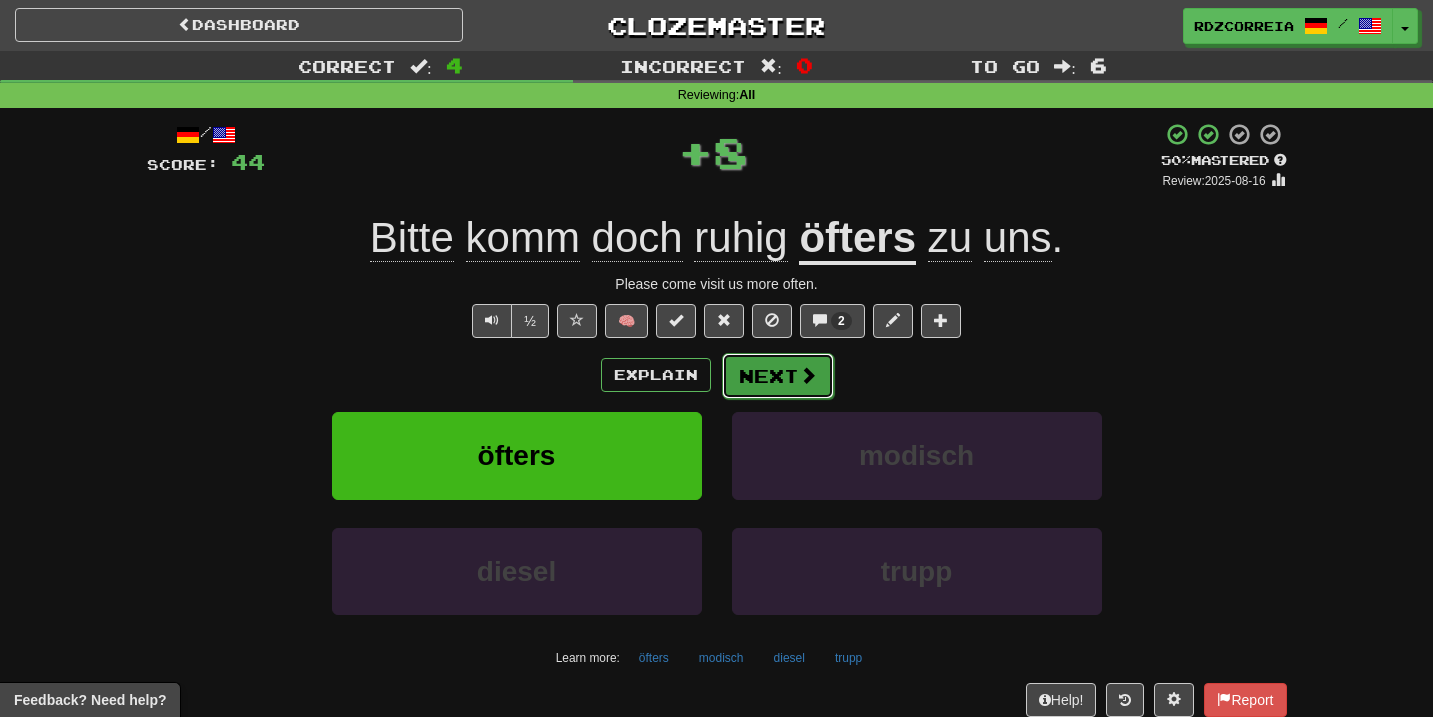 click on "Next" at bounding box center [778, 376] 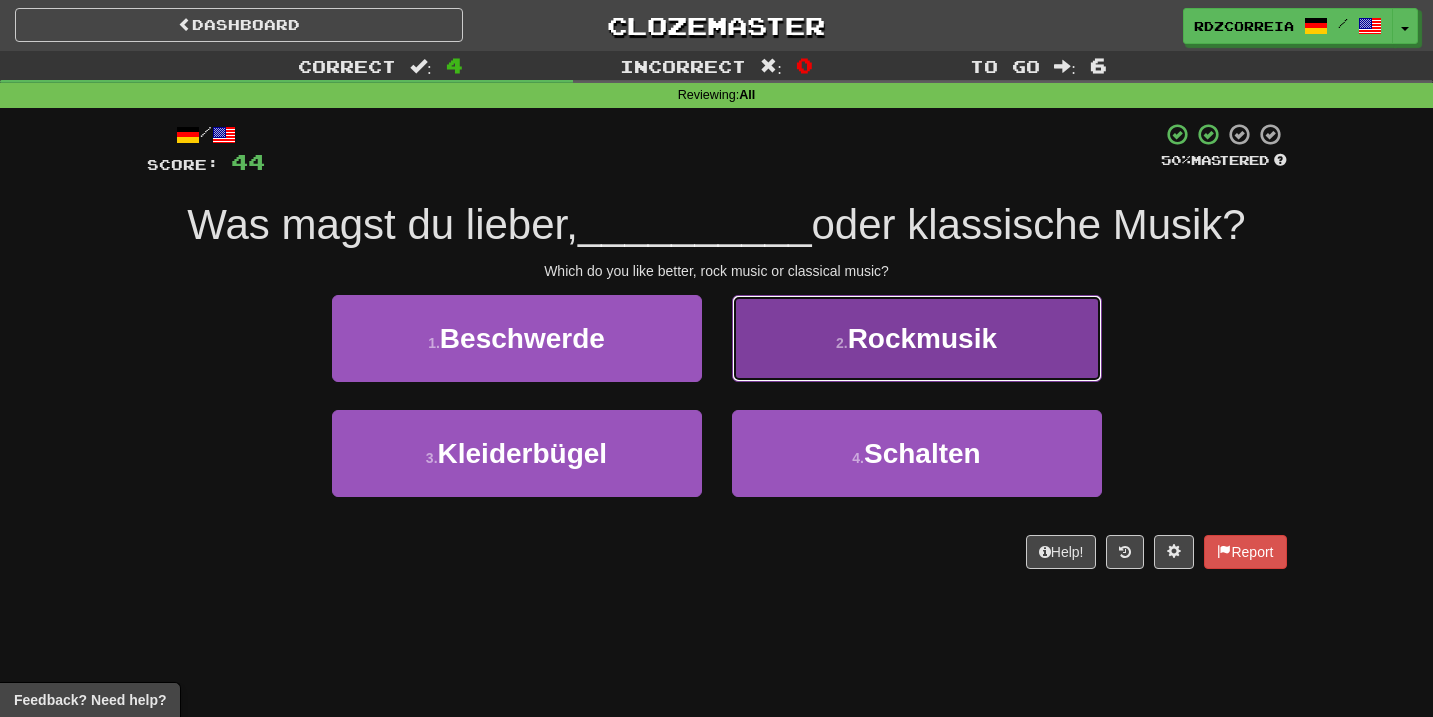click on "Rockmusik" at bounding box center (922, 338) 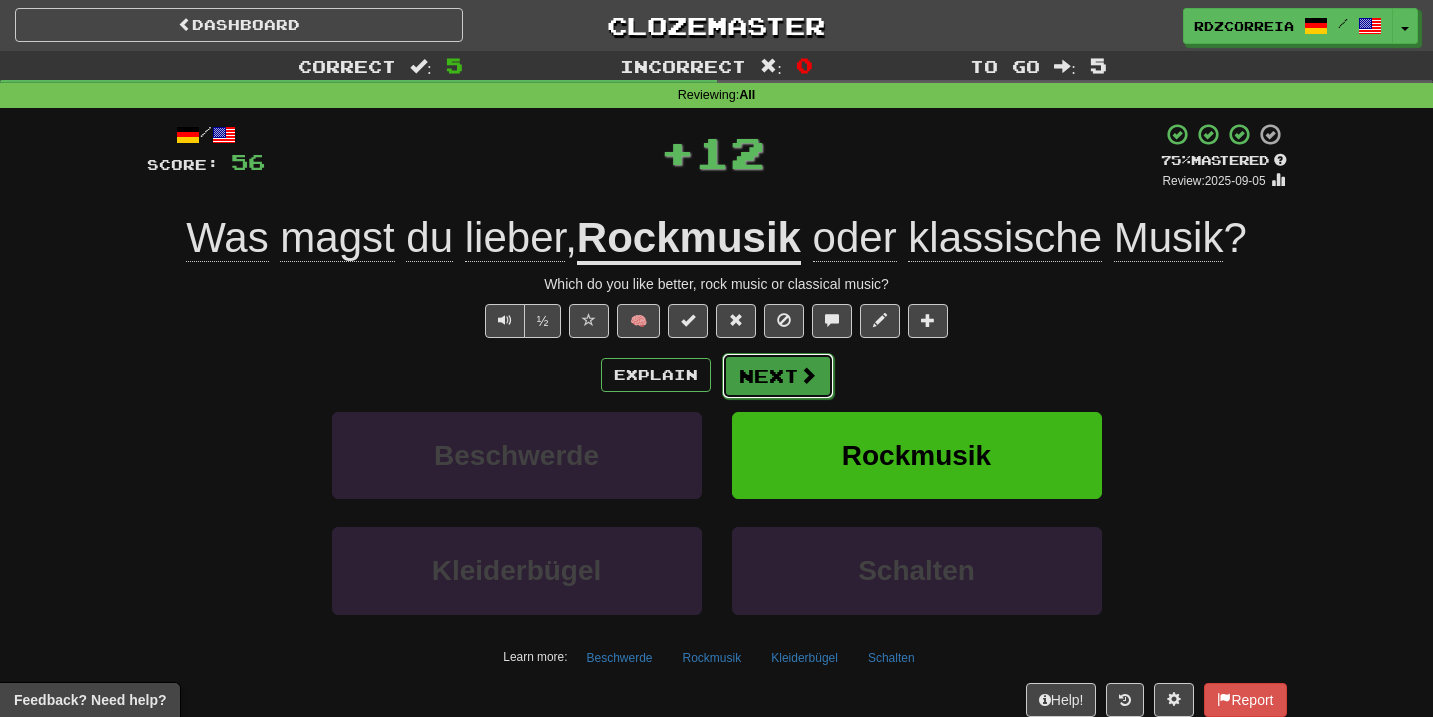 click on "Next" at bounding box center [778, 376] 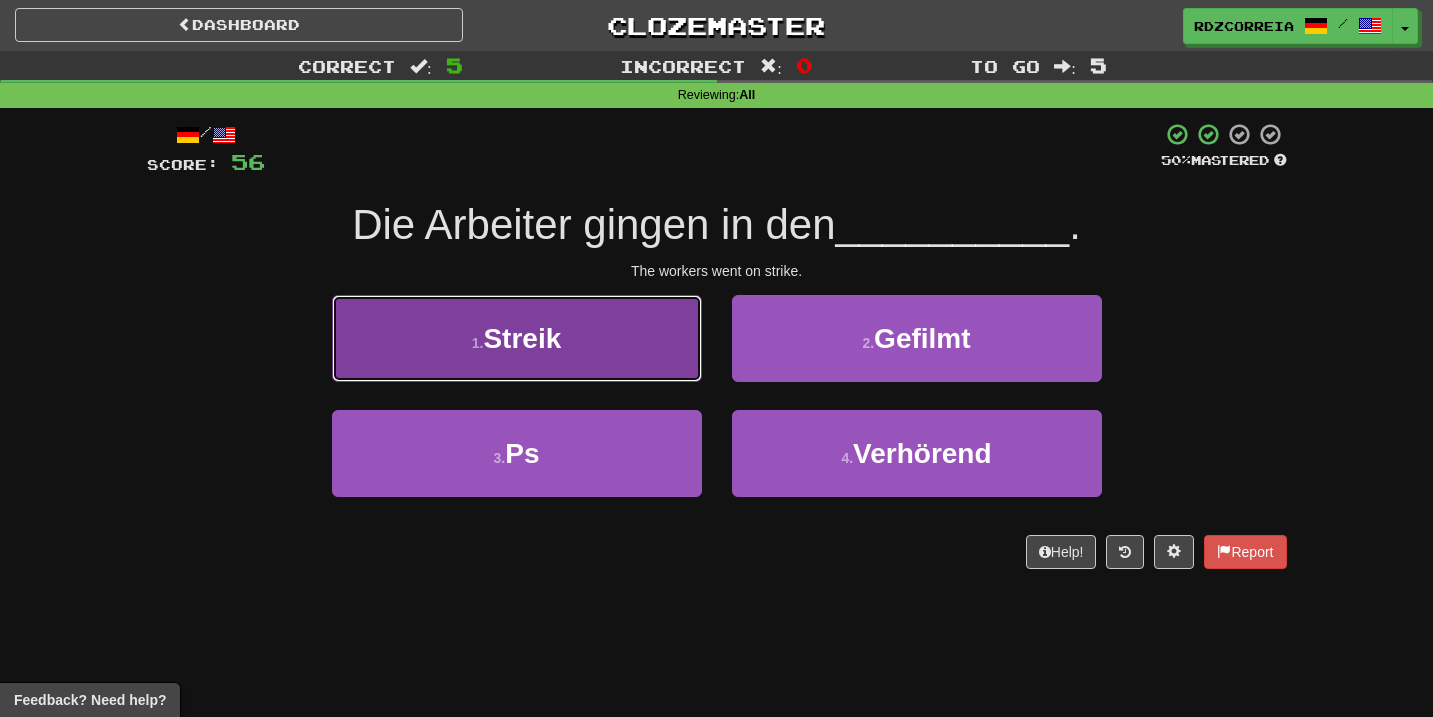click on "1 .  Streik" at bounding box center [517, 338] 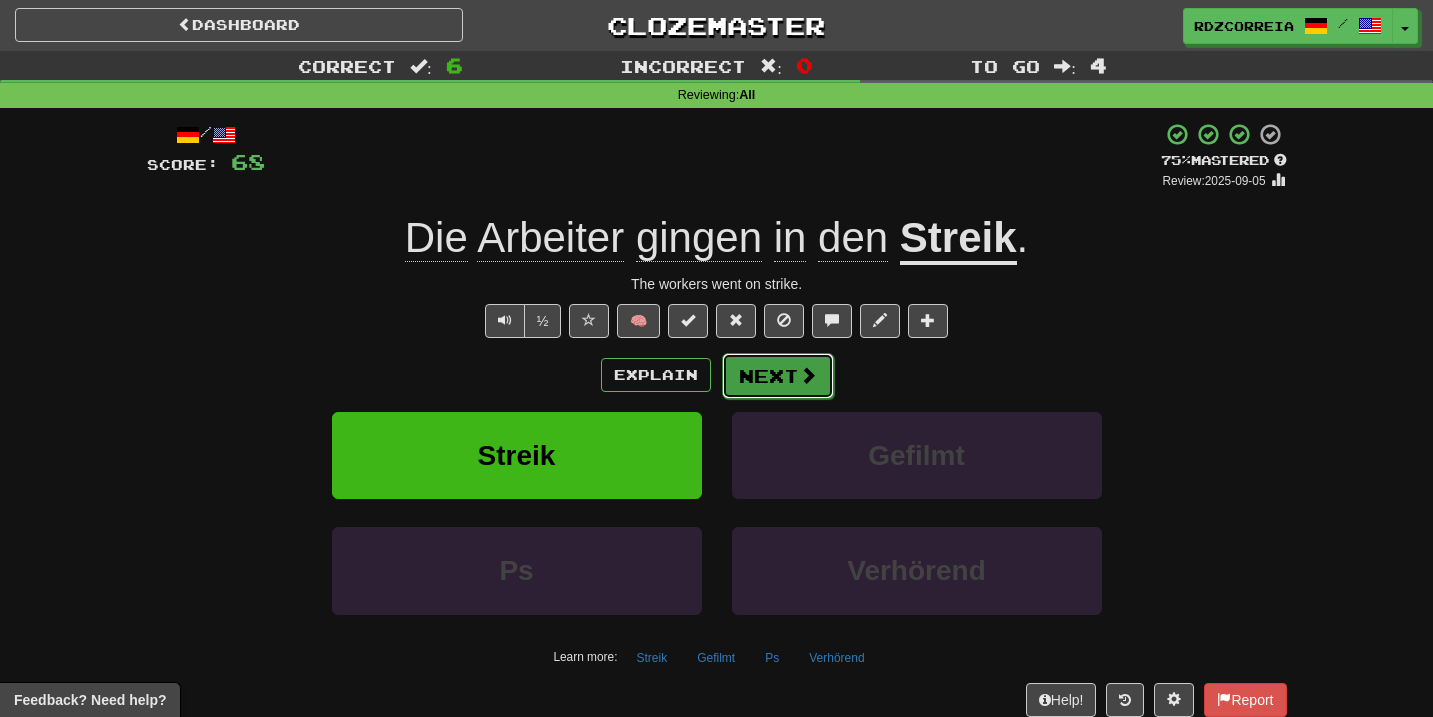 click on "Next" at bounding box center (778, 376) 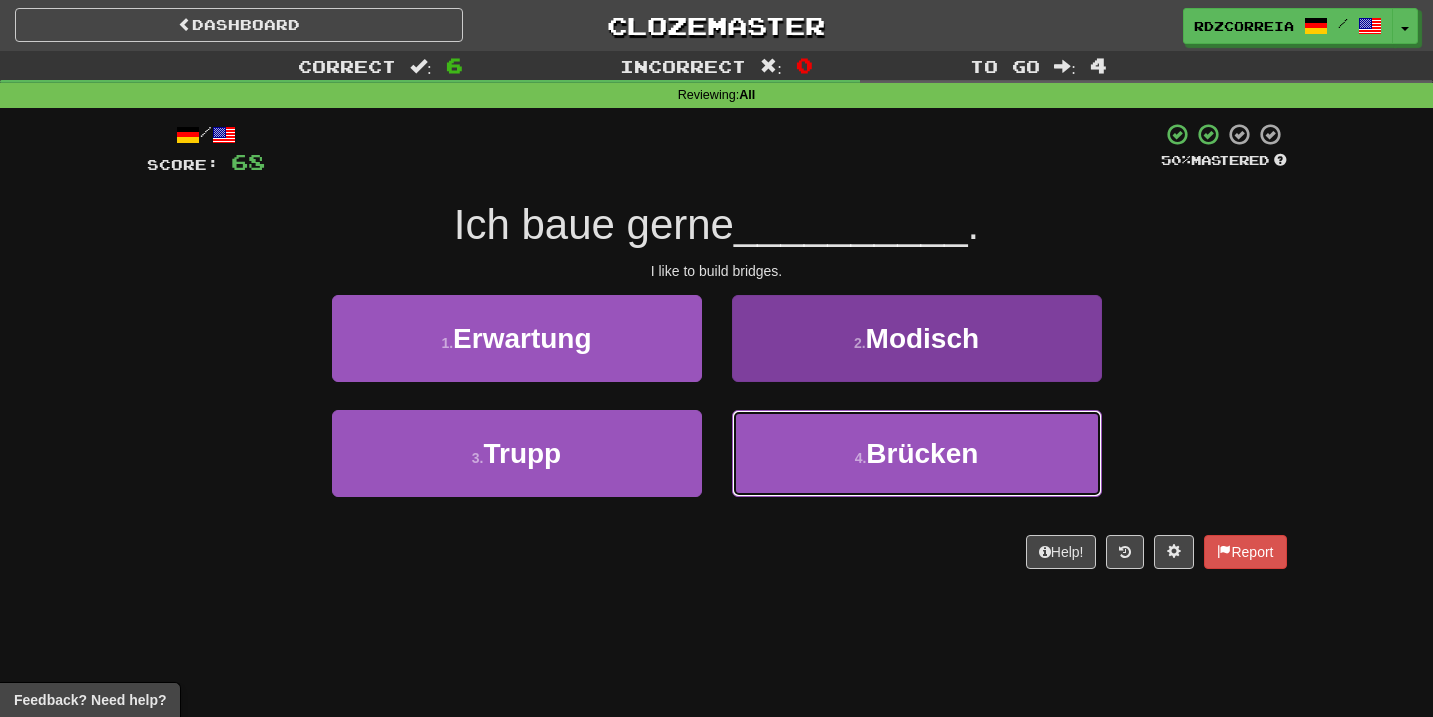 click on "4 .  Brücken" at bounding box center (917, 453) 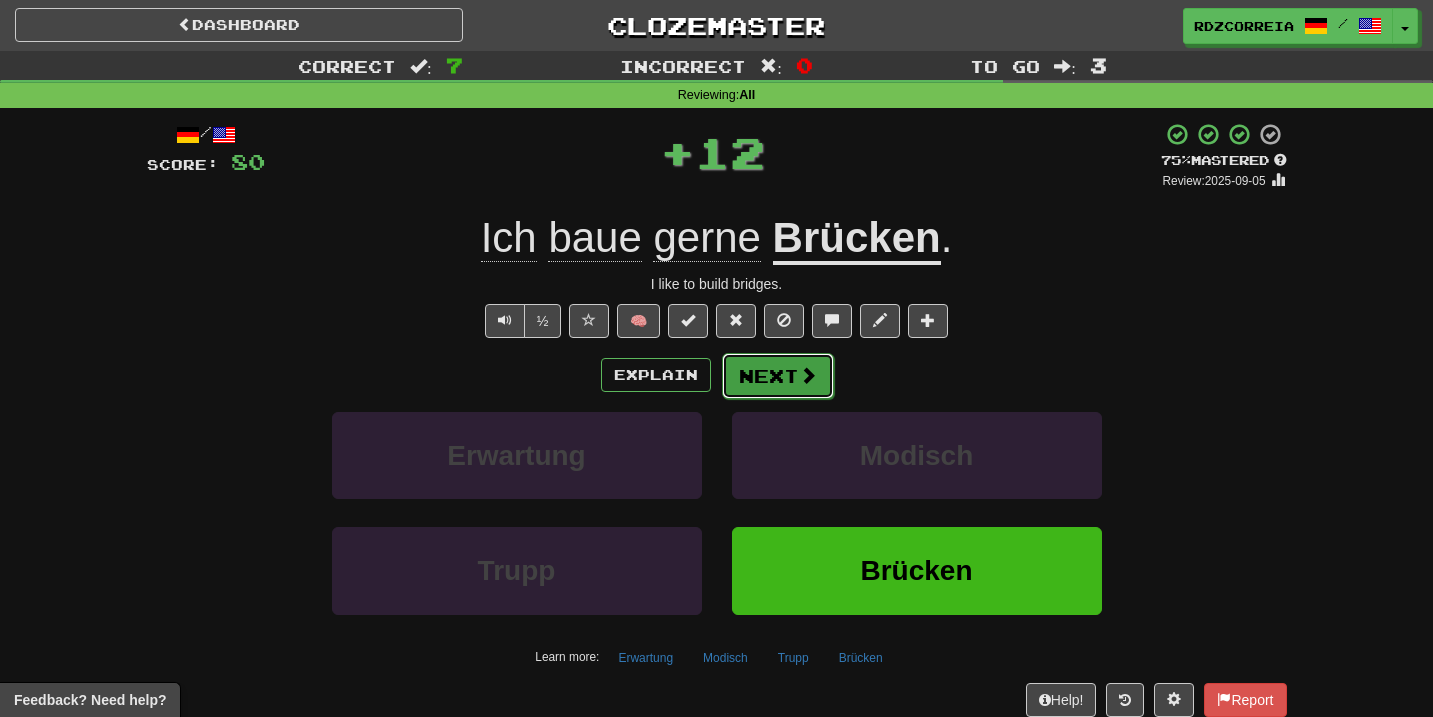 click on "Next" at bounding box center (778, 376) 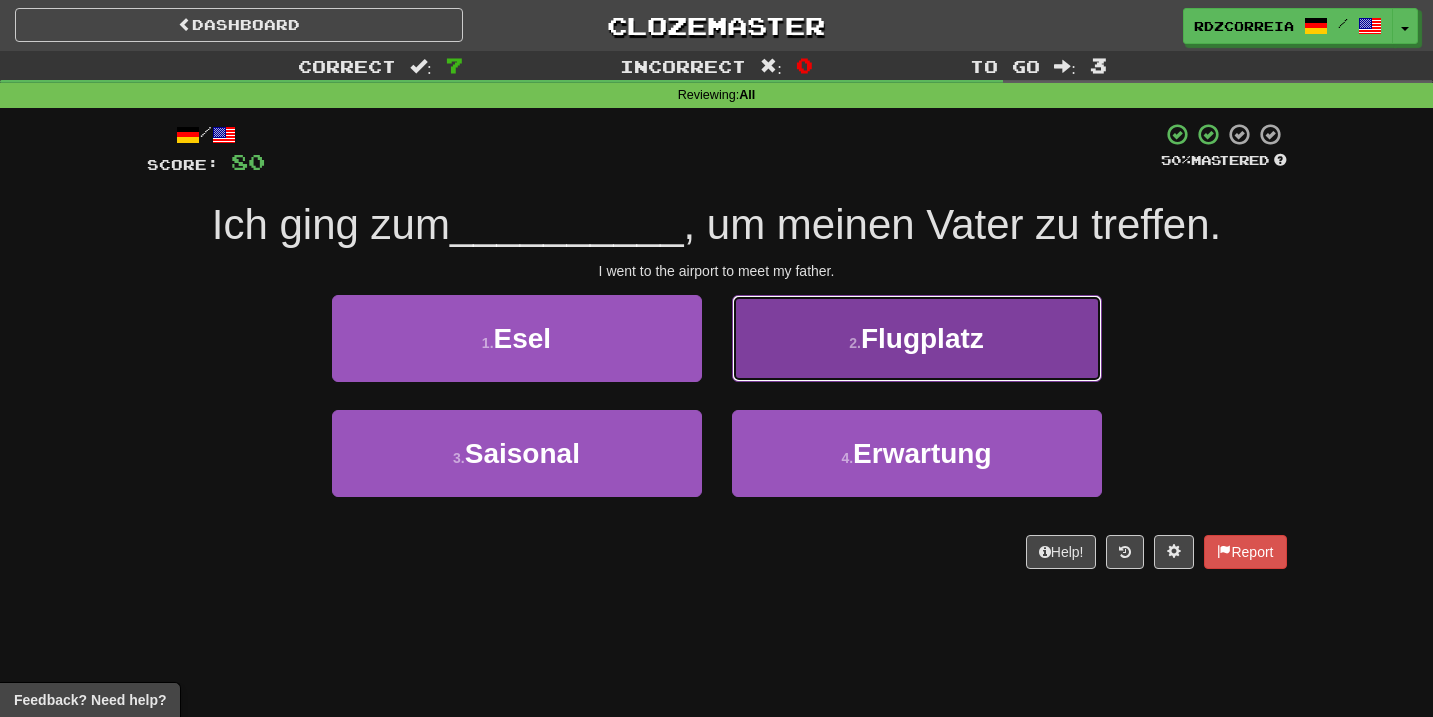 click on "2 .  Flugplatz" at bounding box center [917, 338] 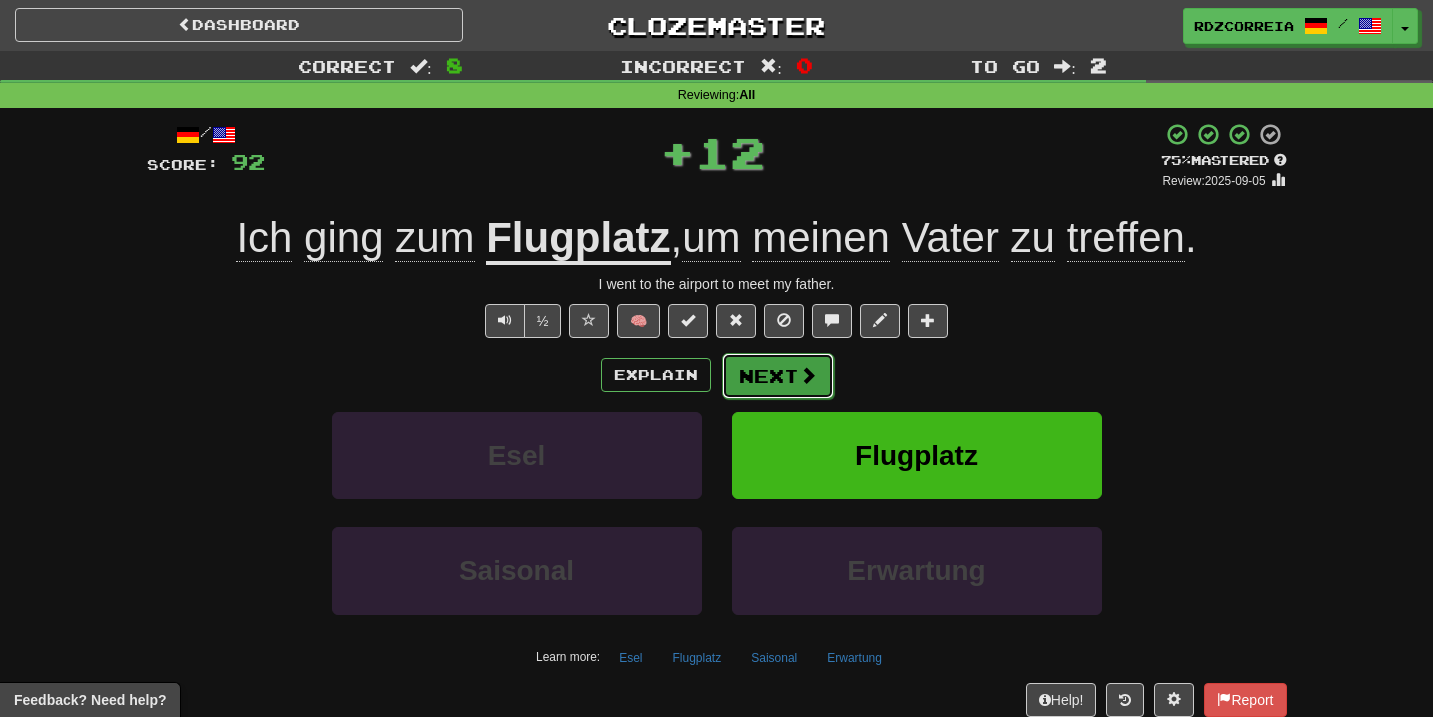 click on "Next" at bounding box center [778, 376] 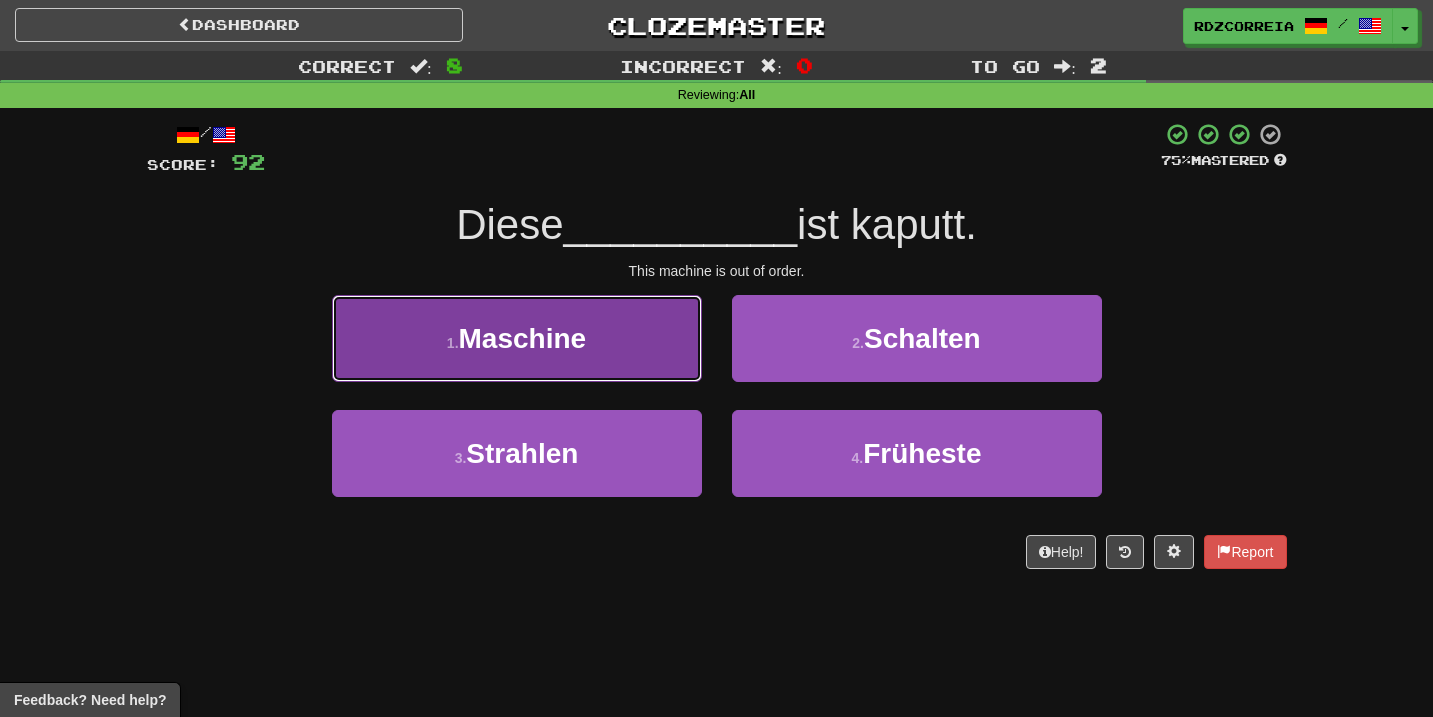 click on "1 .  Maschine" at bounding box center (517, 338) 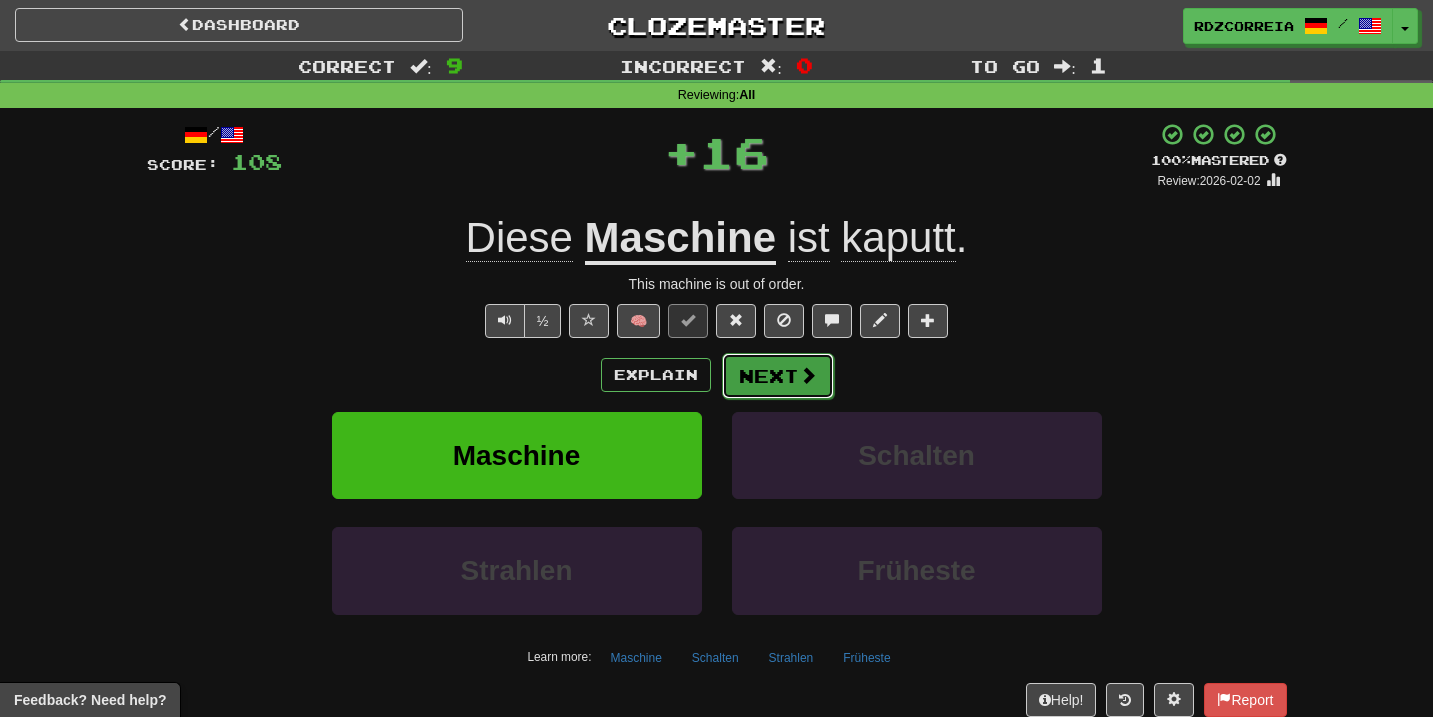 click on "Next" at bounding box center [778, 376] 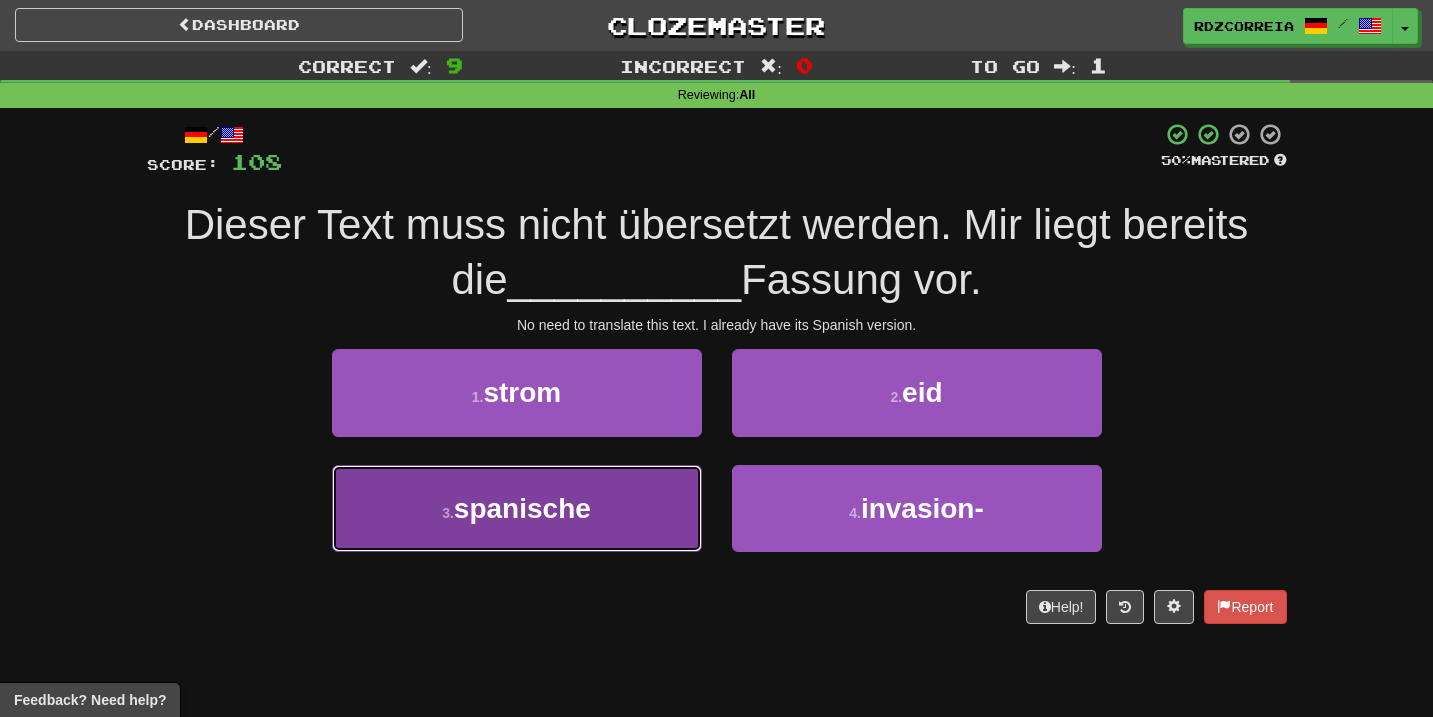 click on "3 .  spanische" at bounding box center [517, 508] 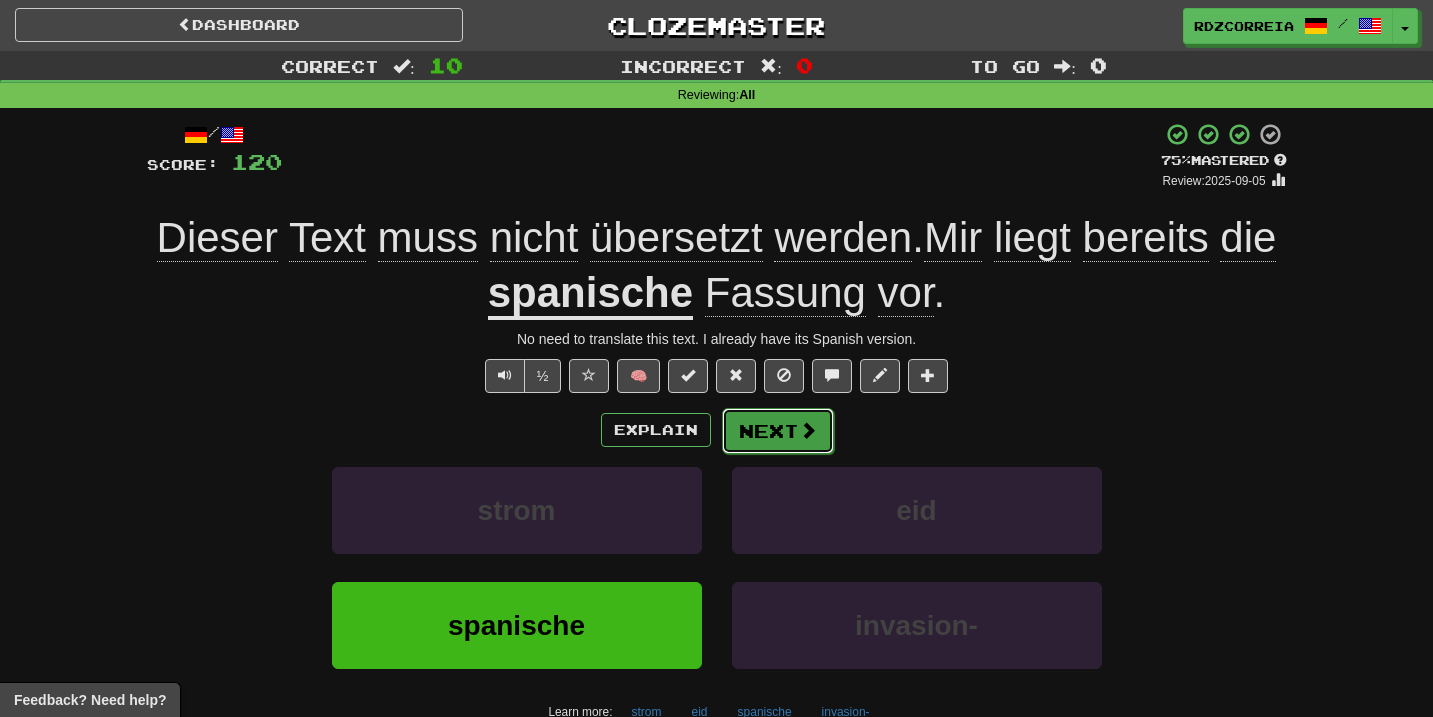 click on "Next" at bounding box center [778, 431] 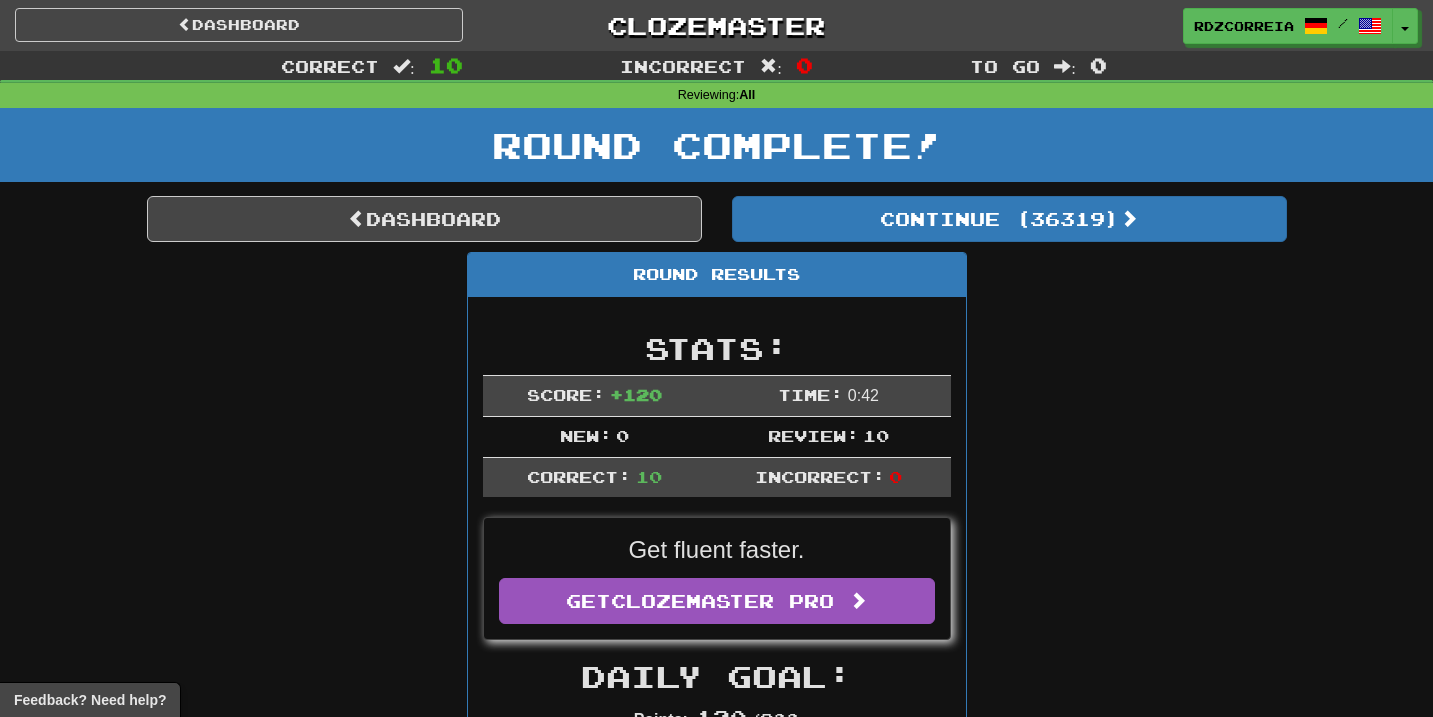 click on "Round Complete!" at bounding box center (716, 145) 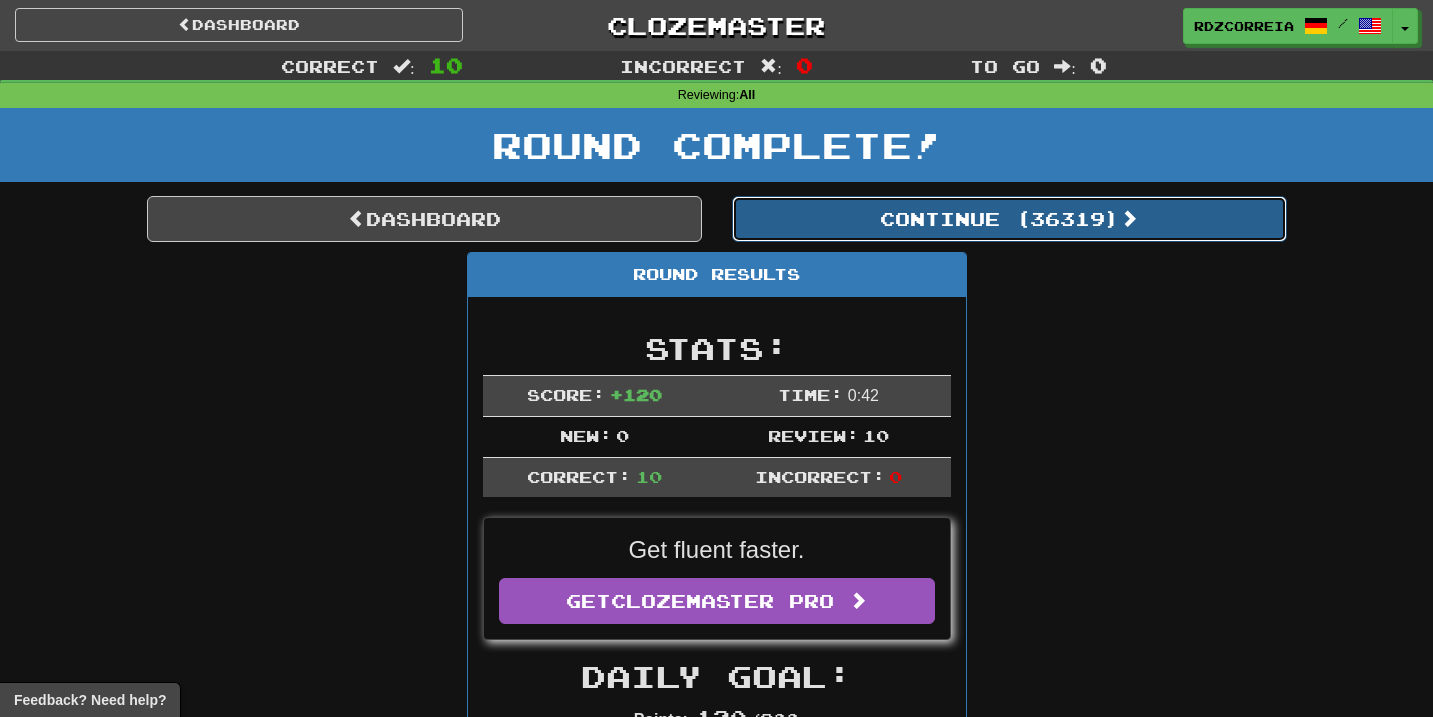 click on "Continue ( 36319 )" at bounding box center [1009, 219] 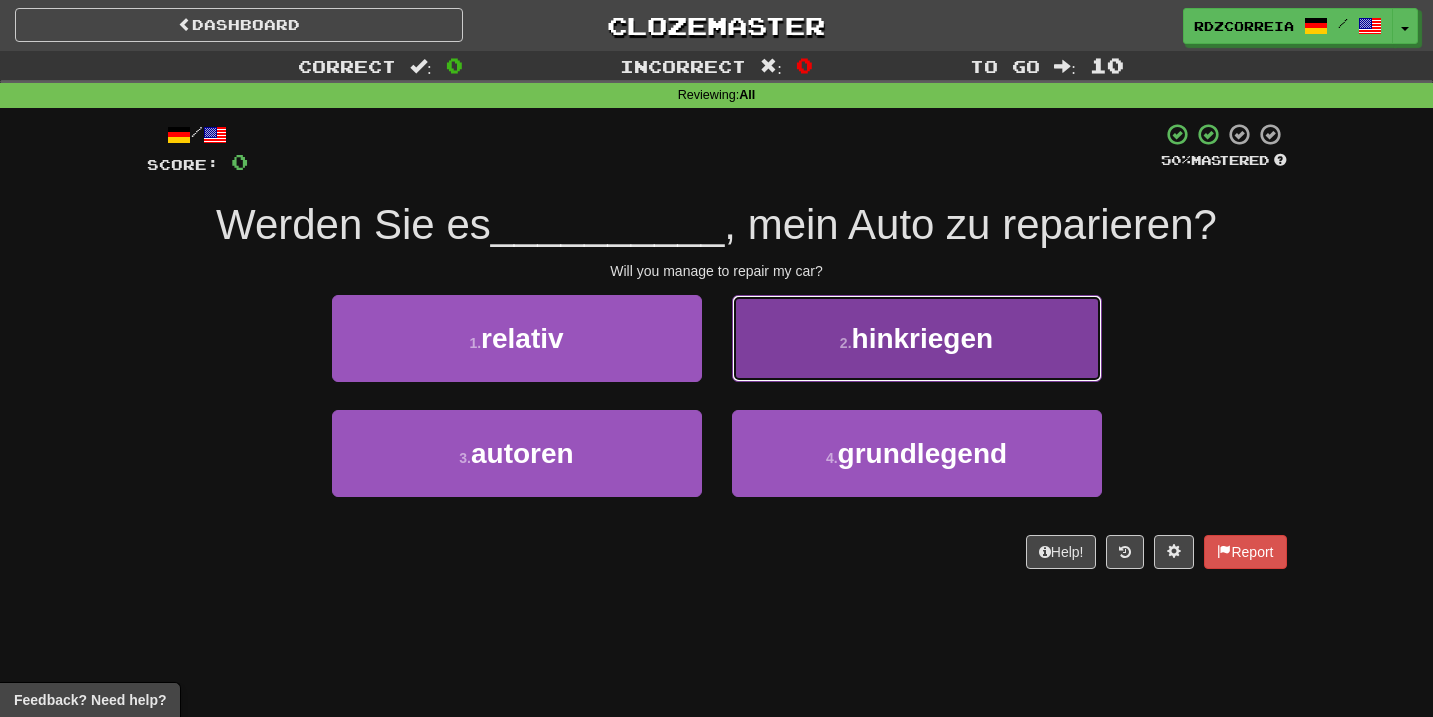 click on "2 ." at bounding box center [846, 343] 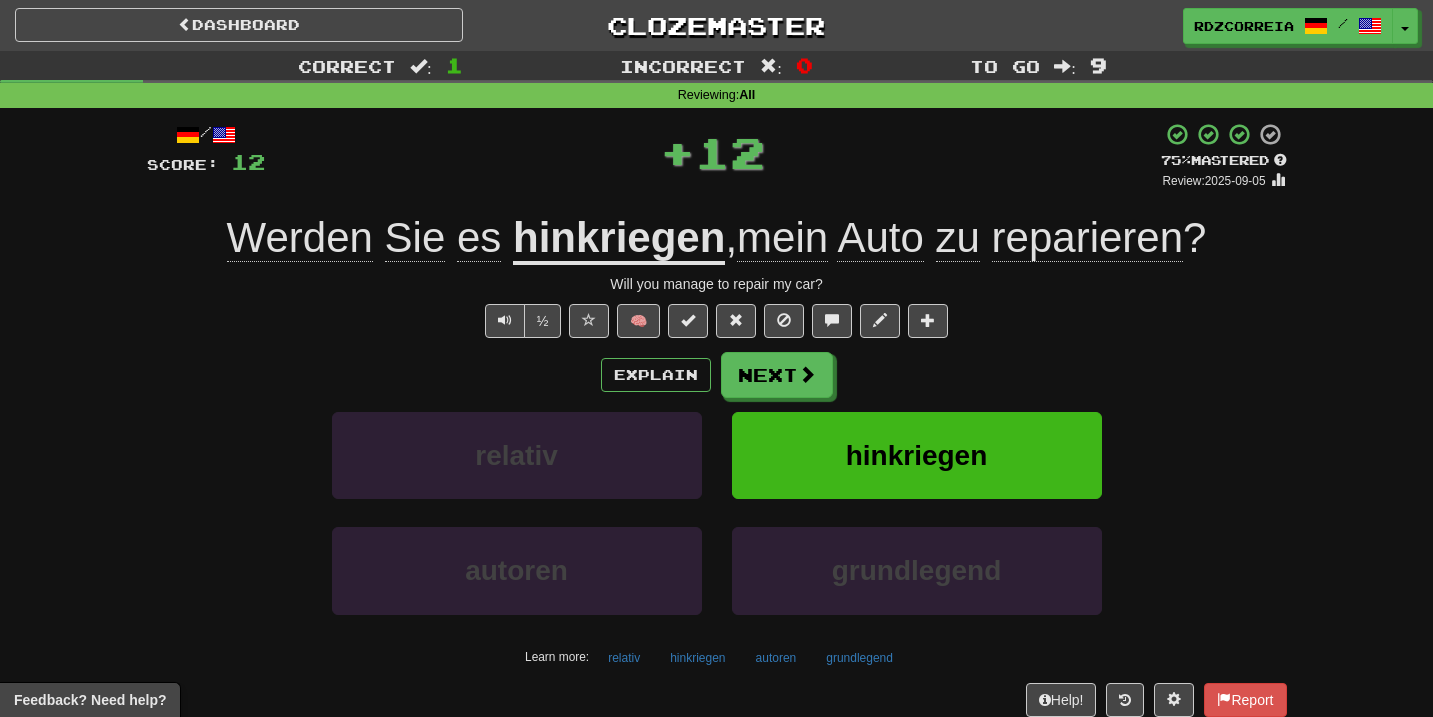 click on "hinkriegen" at bounding box center (619, 239) 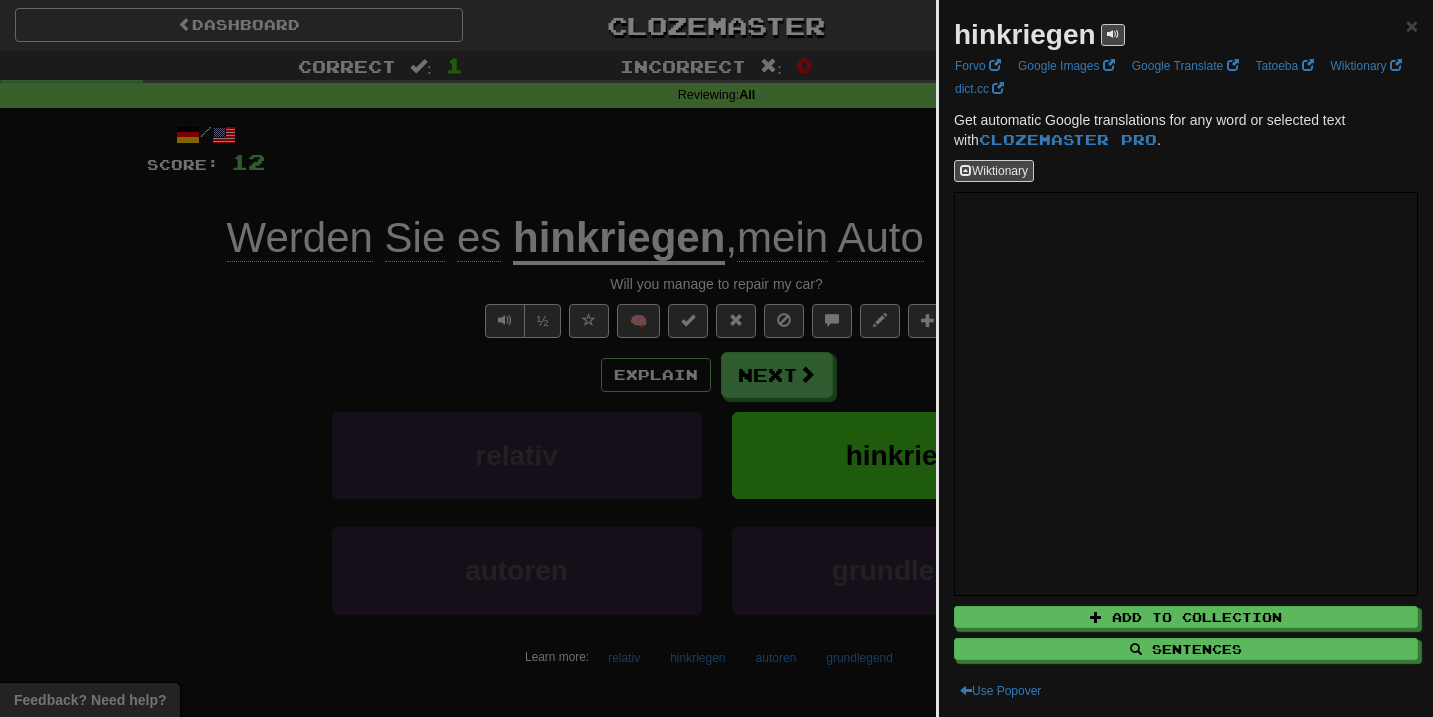 click at bounding box center (716, 358) 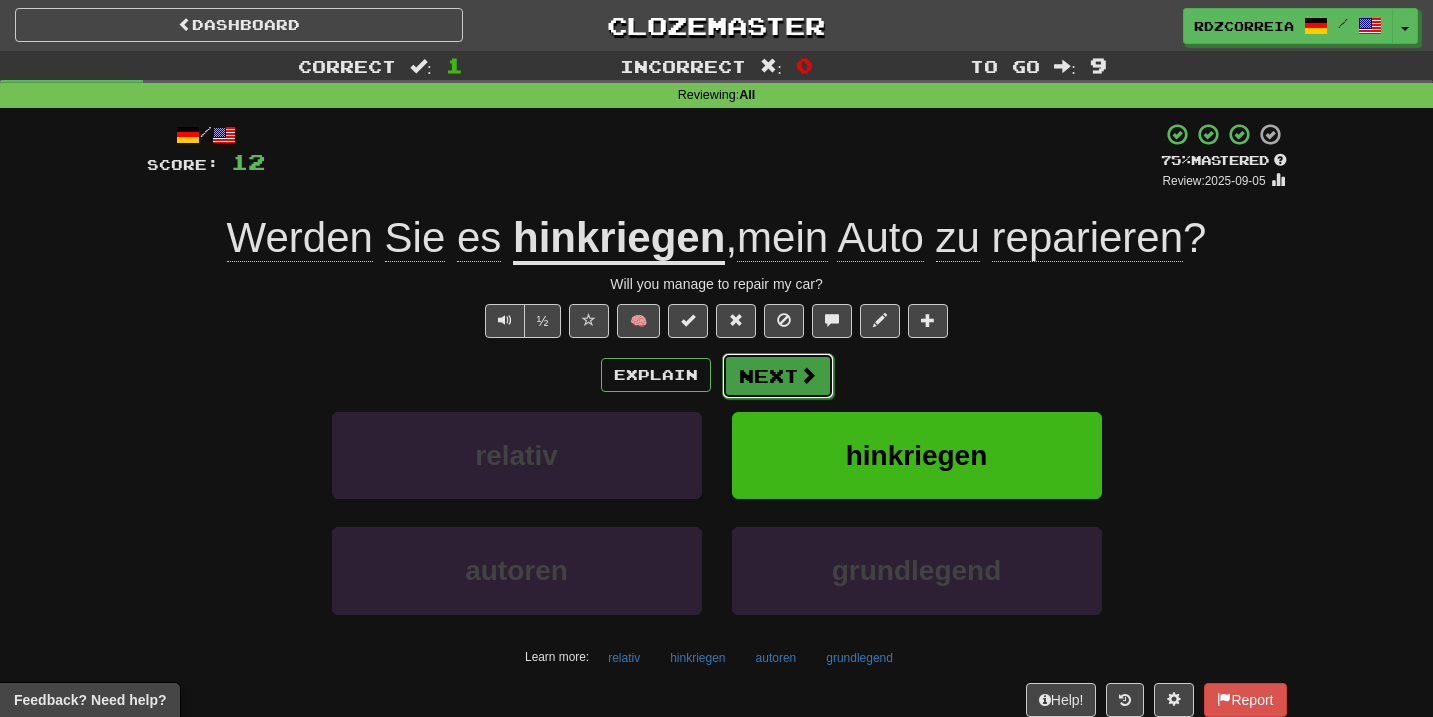 click on "Next" at bounding box center (778, 376) 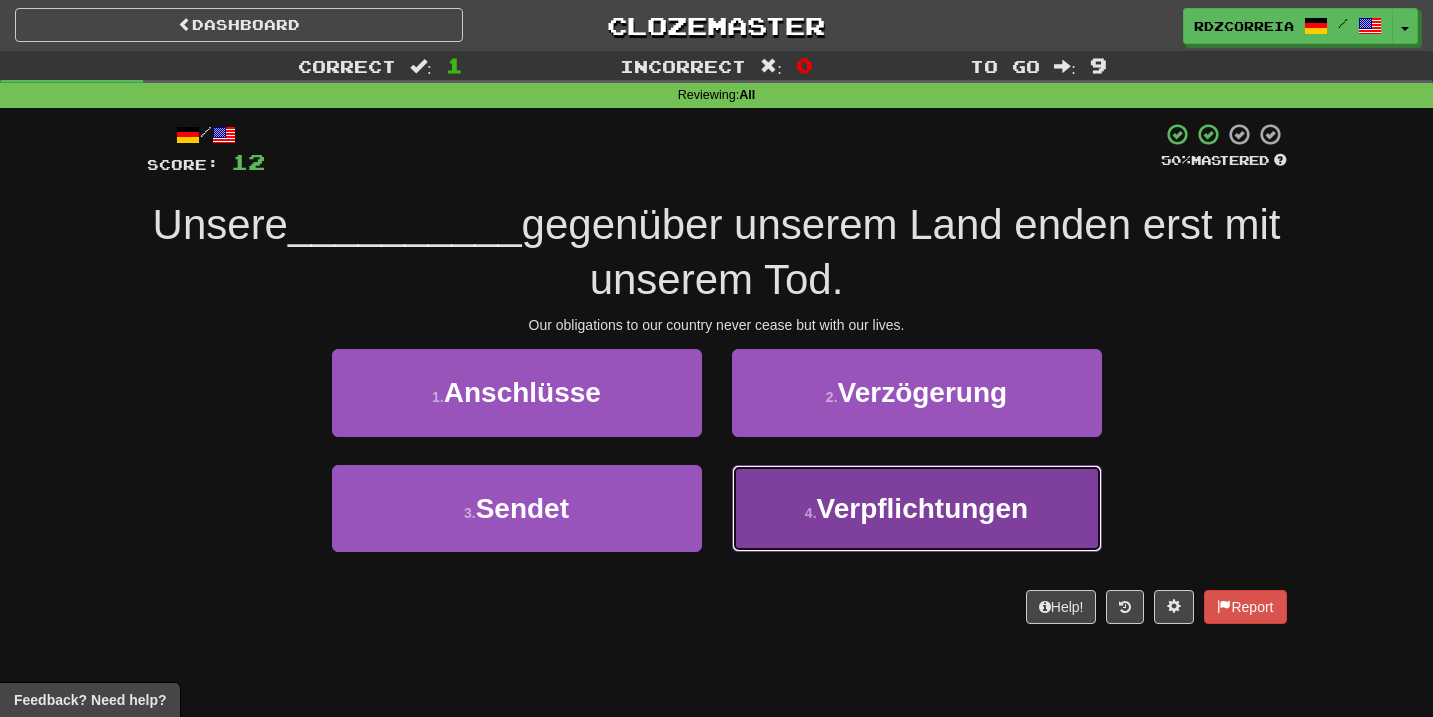 click on "Verpflichtungen" at bounding box center [923, 508] 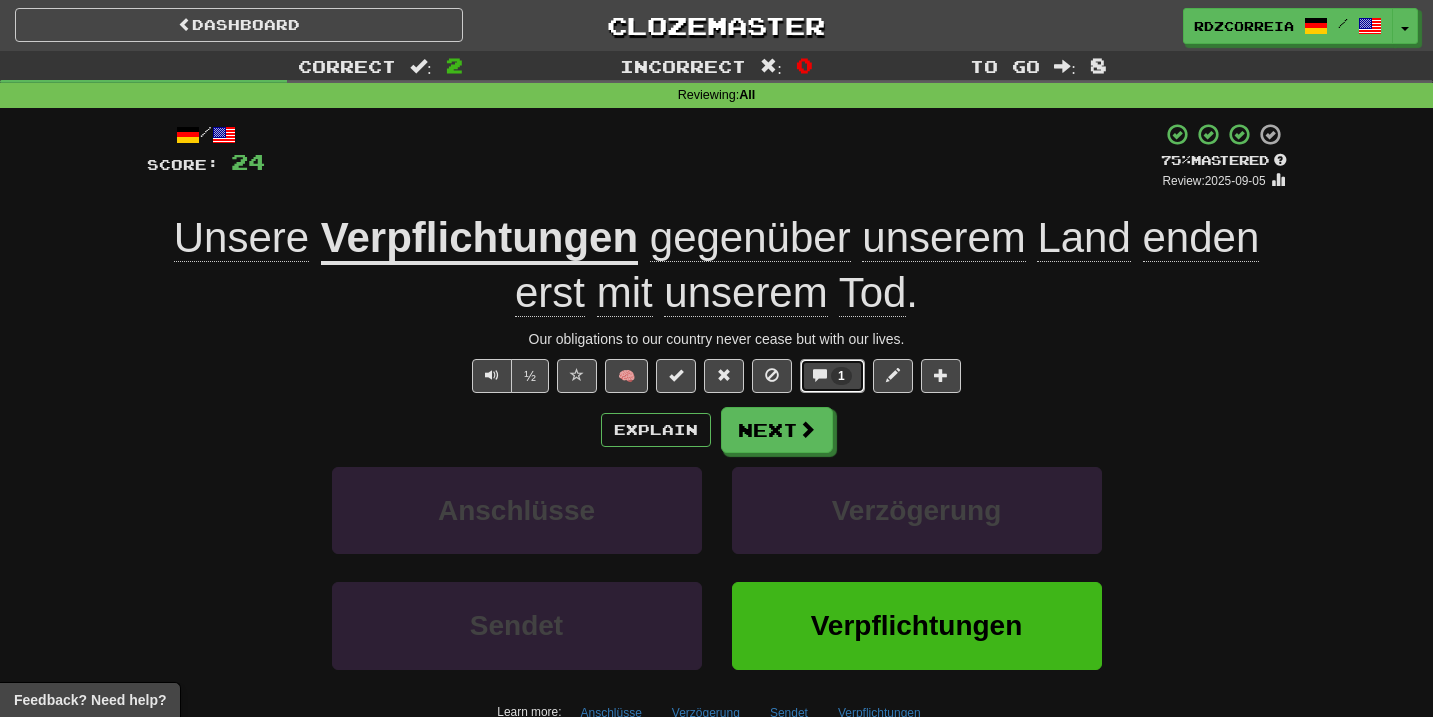 click on "1" at bounding box center [832, 376] 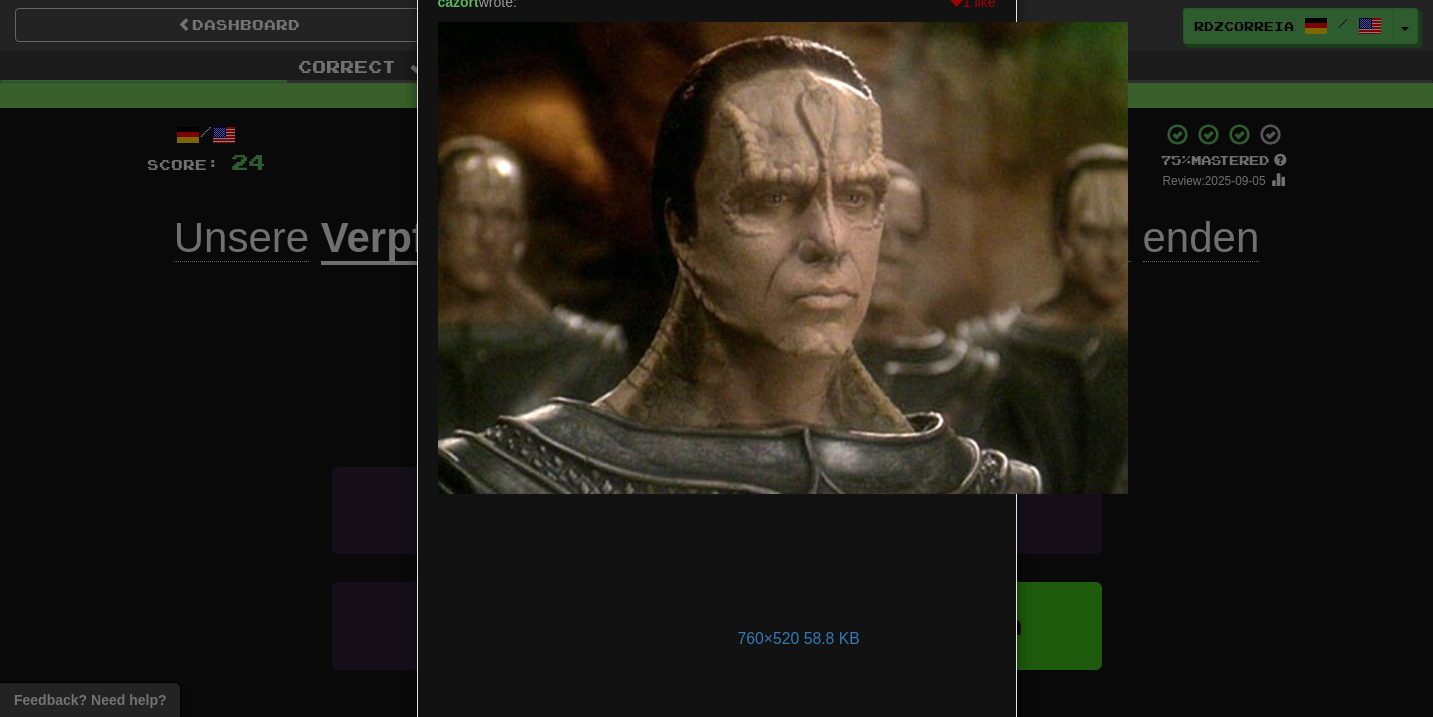 scroll, scrollTop: 215, scrollLeft: 0, axis: vertical 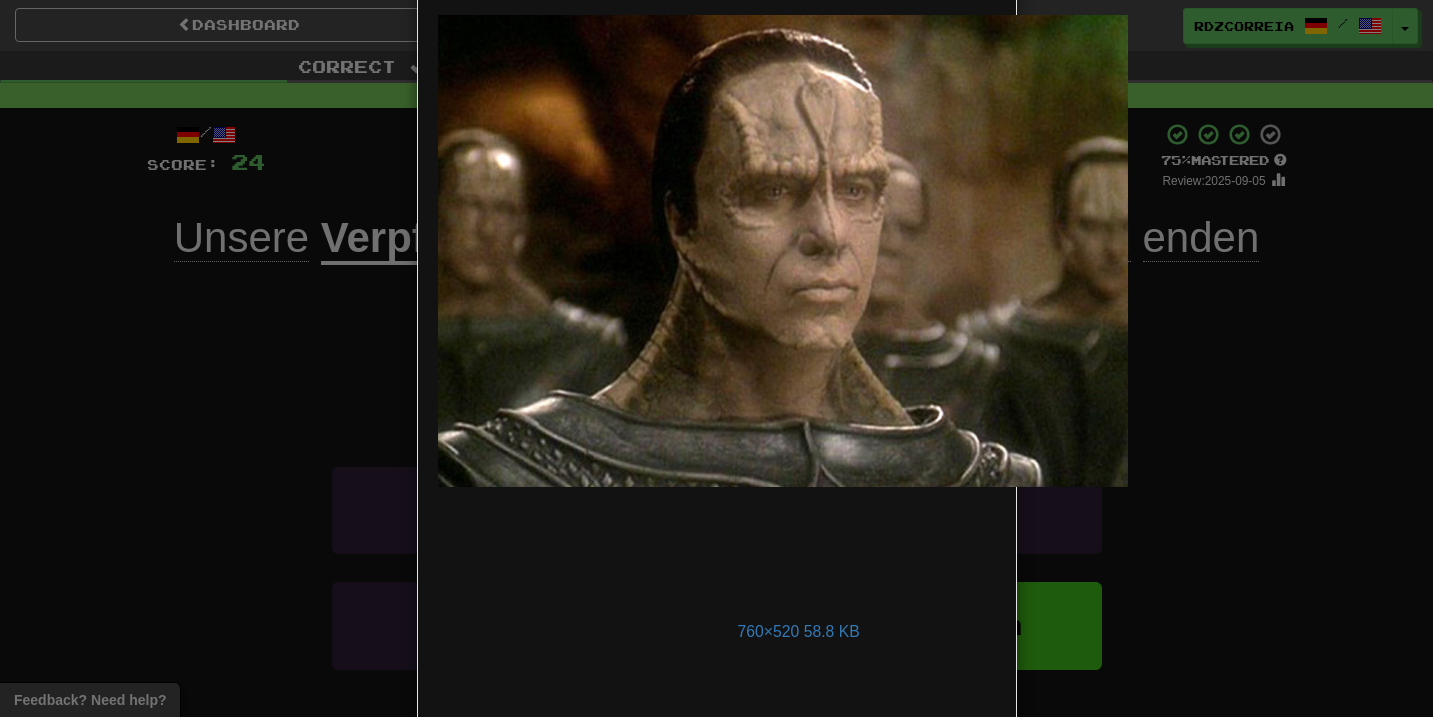 click on "× Discussion View in the forum  Unsere  Verpflichtungen  gegenüber unserem Land enden erst mit unserem Tod.
1
like
cazort
wrote:
760×520 58.8 KB
Over 4 years ago
Sign up for Clozemaster Pro to join the discussion! Go Pro  All sentence comments also appear in the forum -  check it out ! Close Loading" at bounding box center [716, 358] 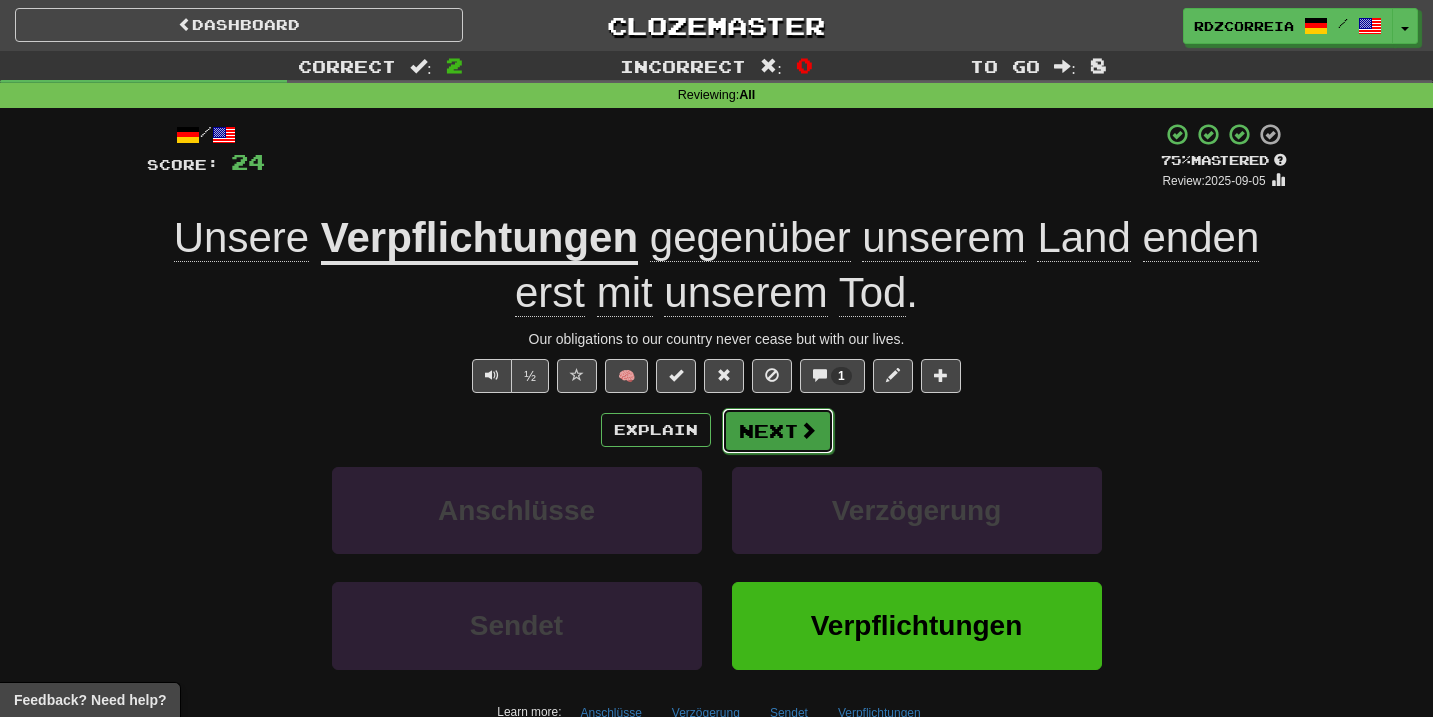 click on "Next" at bounding box center [778, 431] 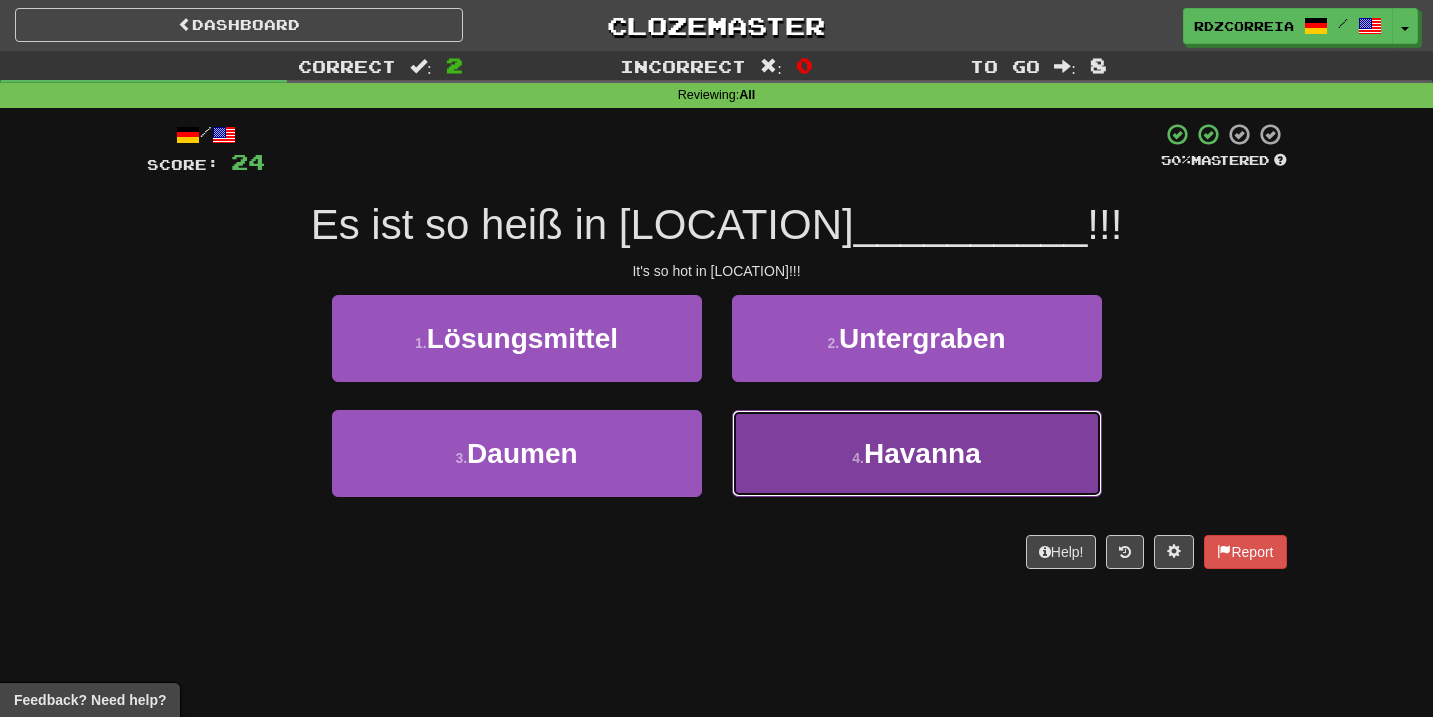 click on "4 .  Havanna" at bounding box center (917, 453) 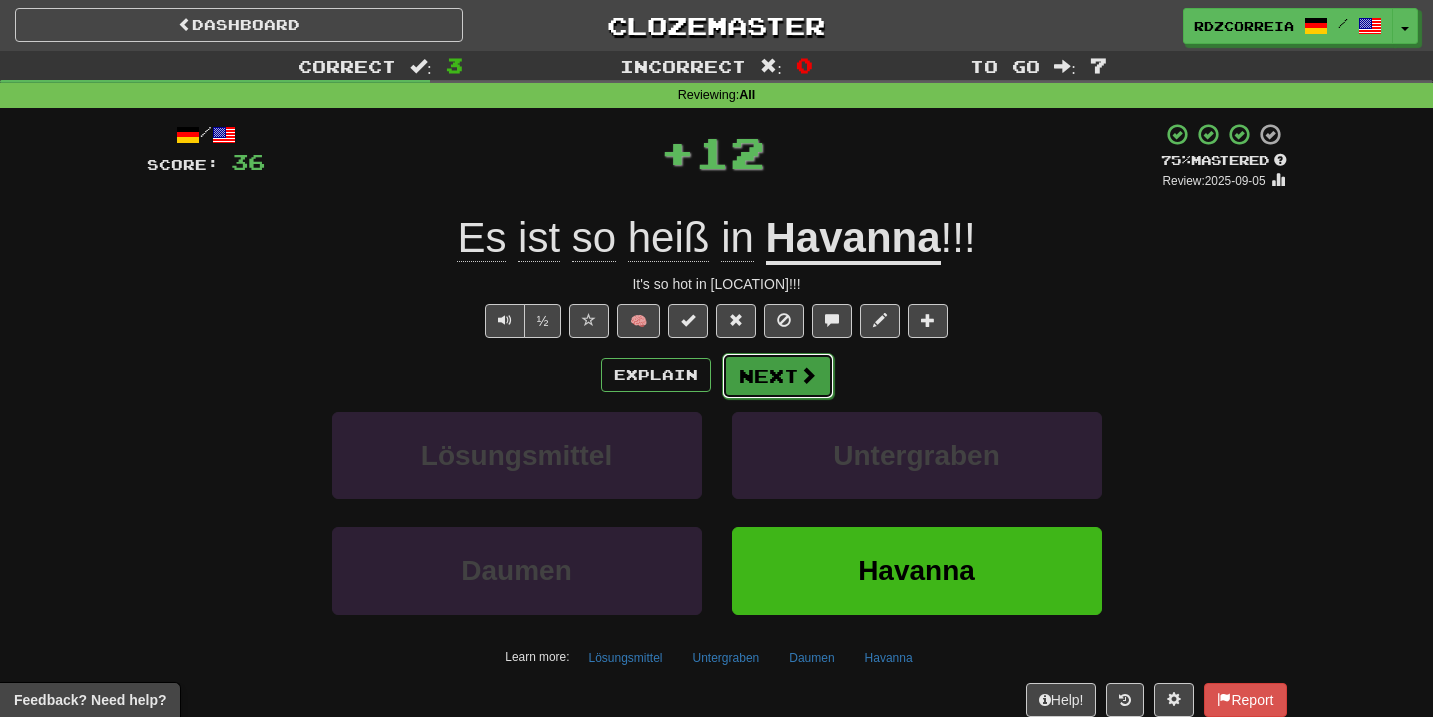 click on "Next" at bounding box center (778, 376) 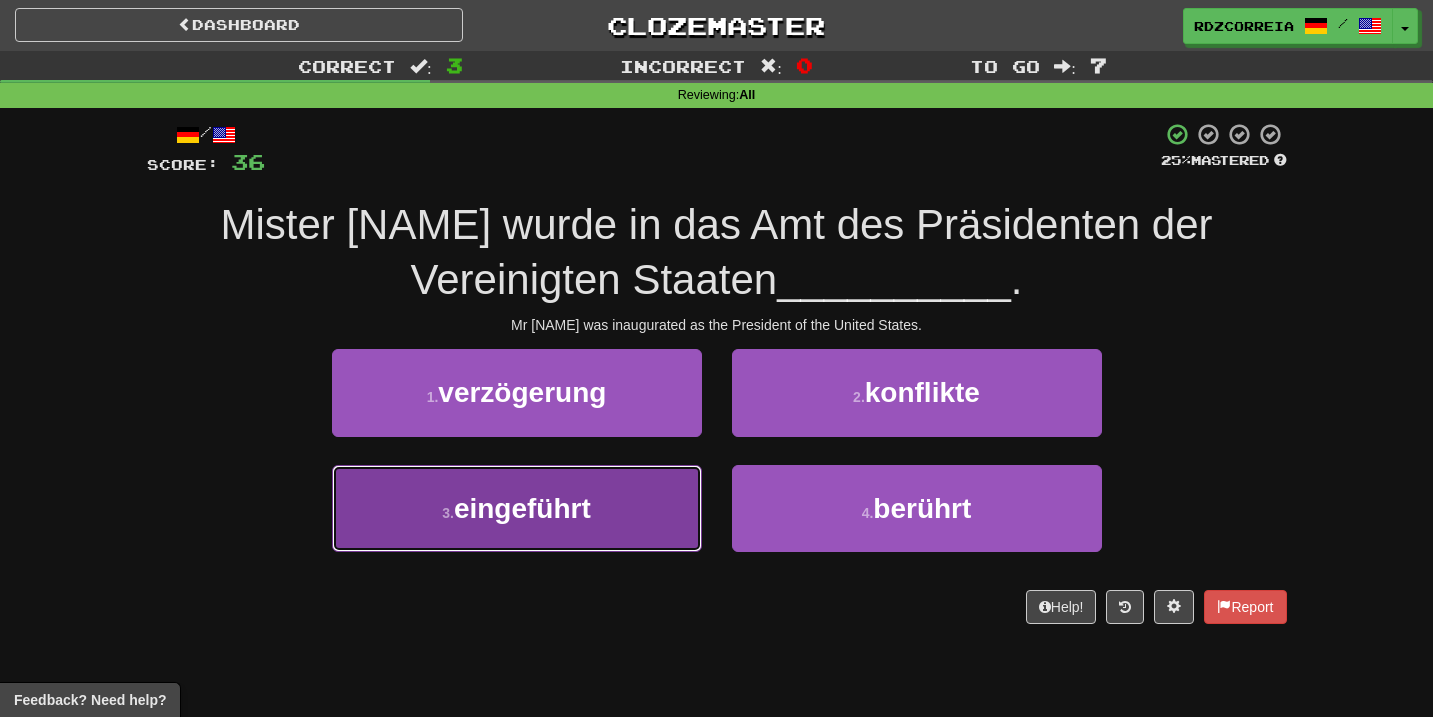 click on "3 .  eingeführt" at bounding box center (517, 508) 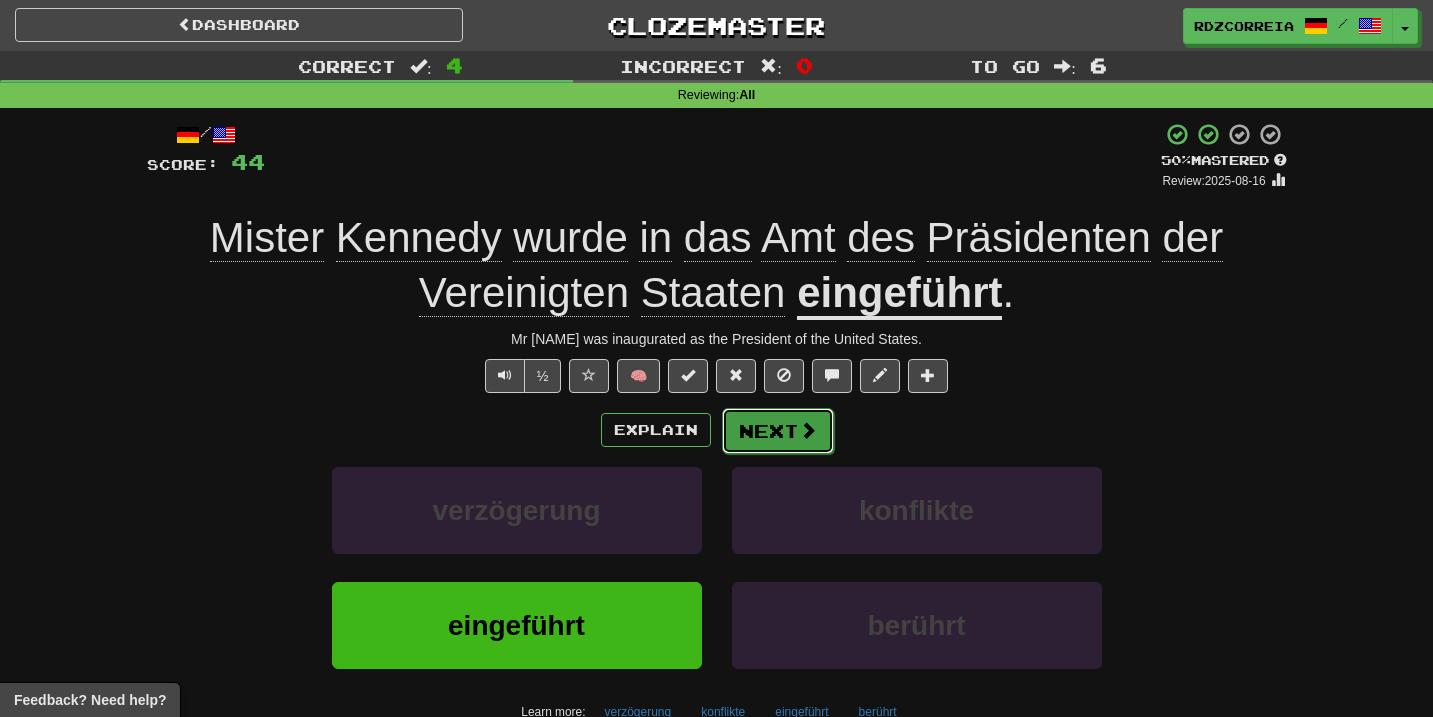 click on "Next" at bounding box center (778, 431) 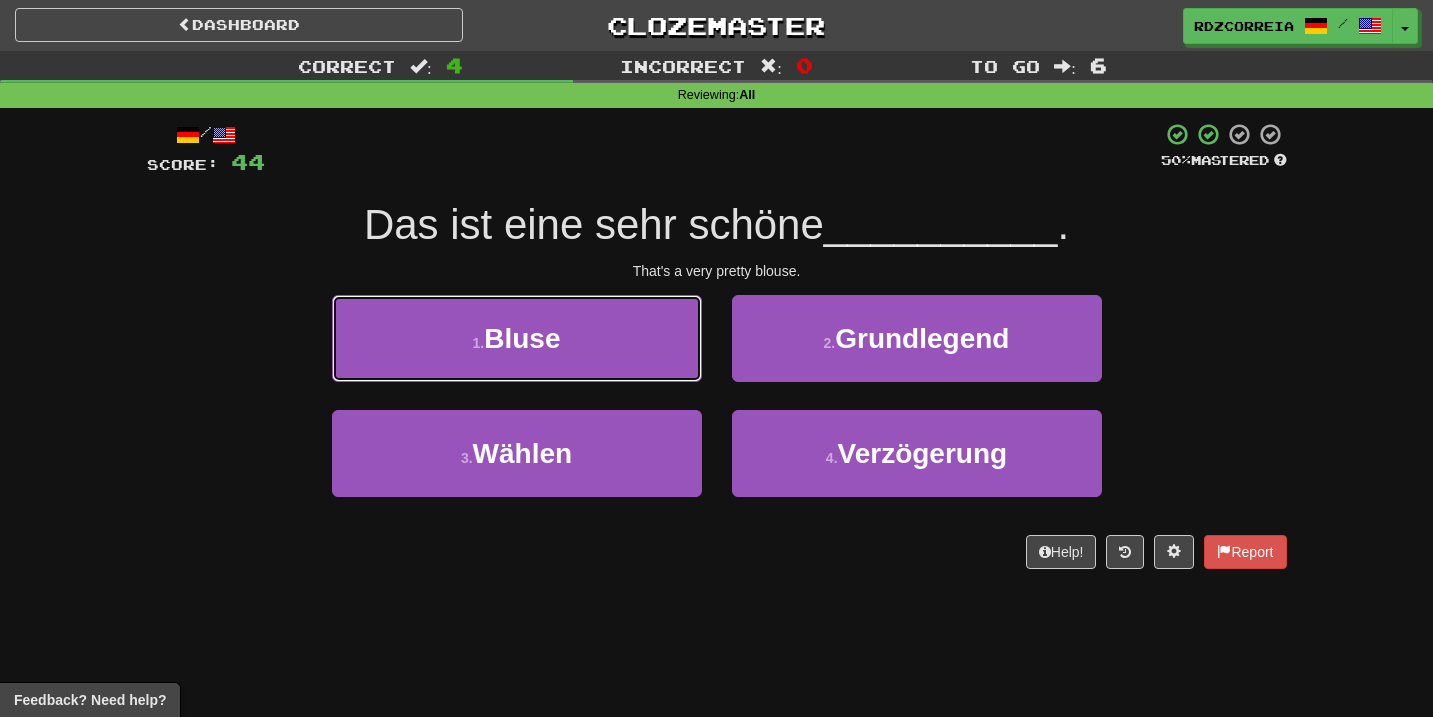 click on "1 .  Bluse" at bounding box center [517, 338] 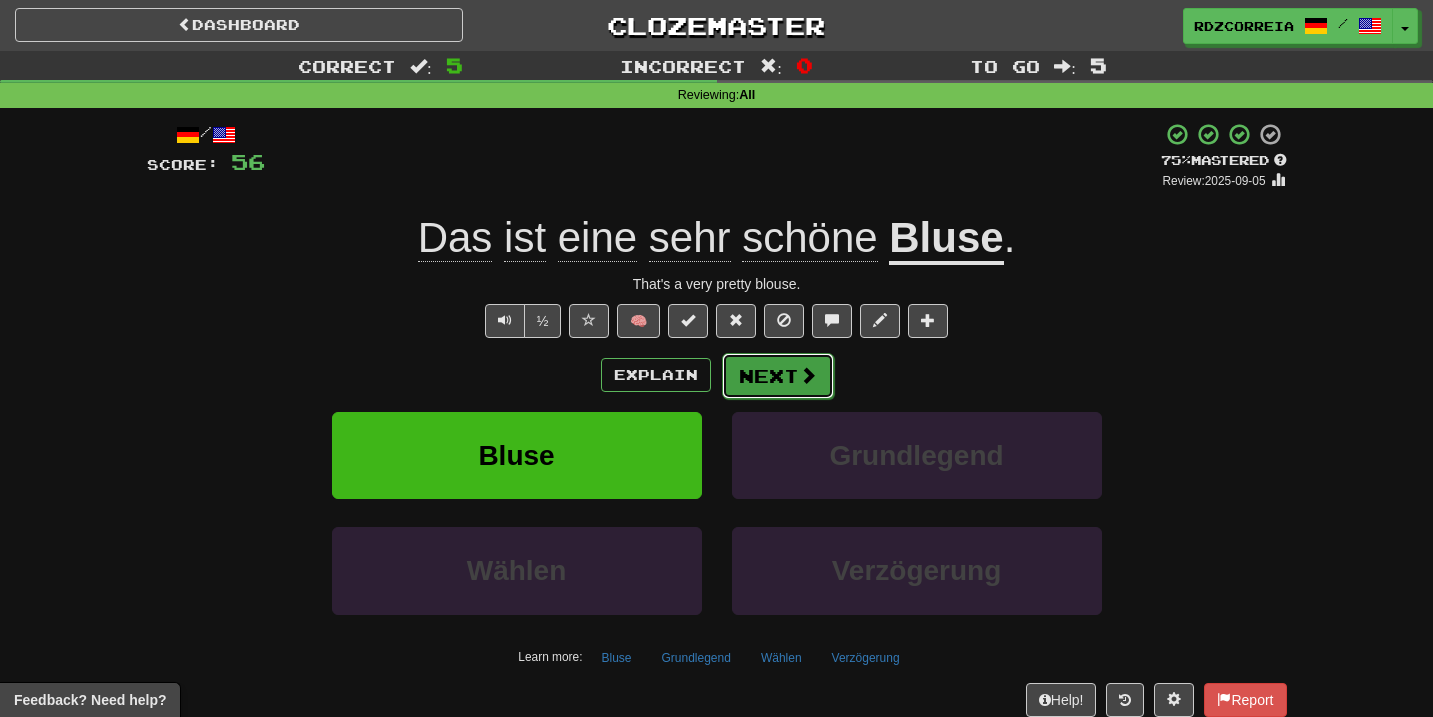 click on "Next" at bounding box center [778, 376] 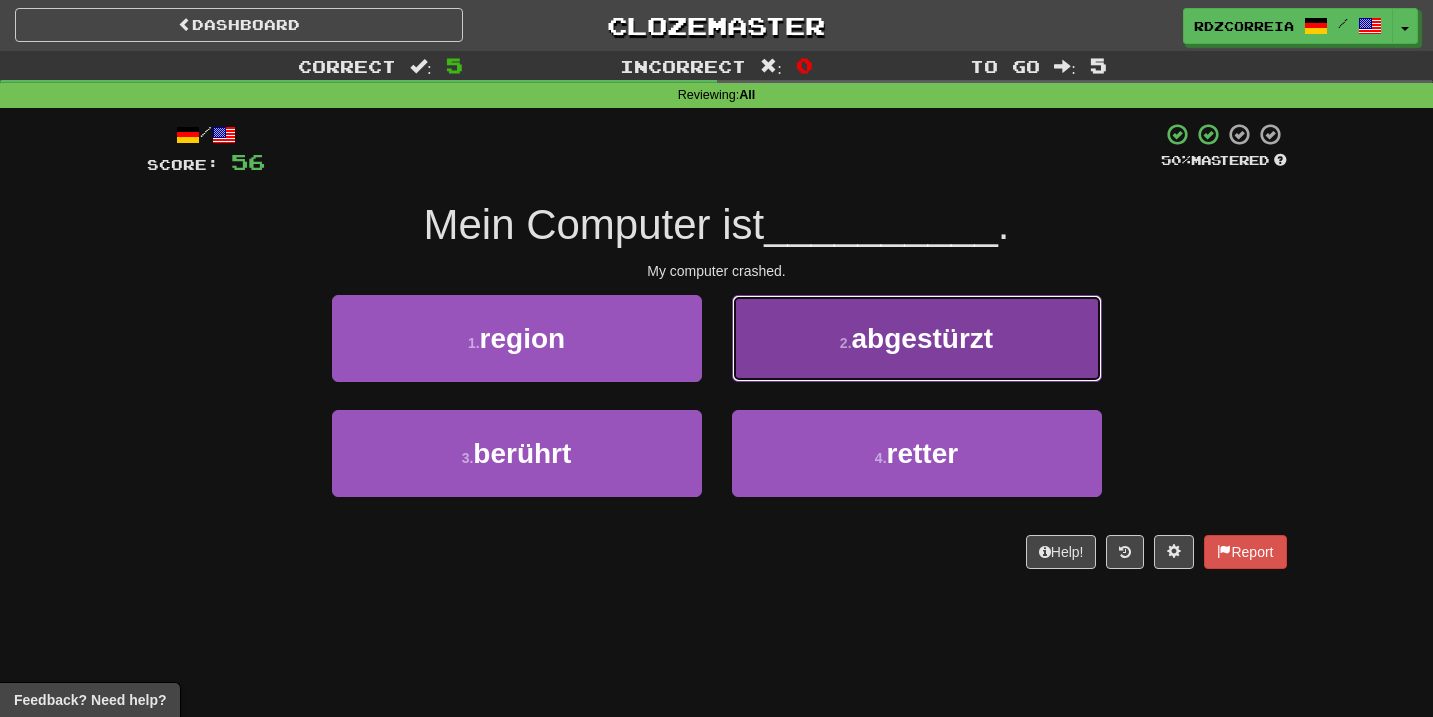 click on "2 .  abgestürzt" at bounding box center (917, 338) 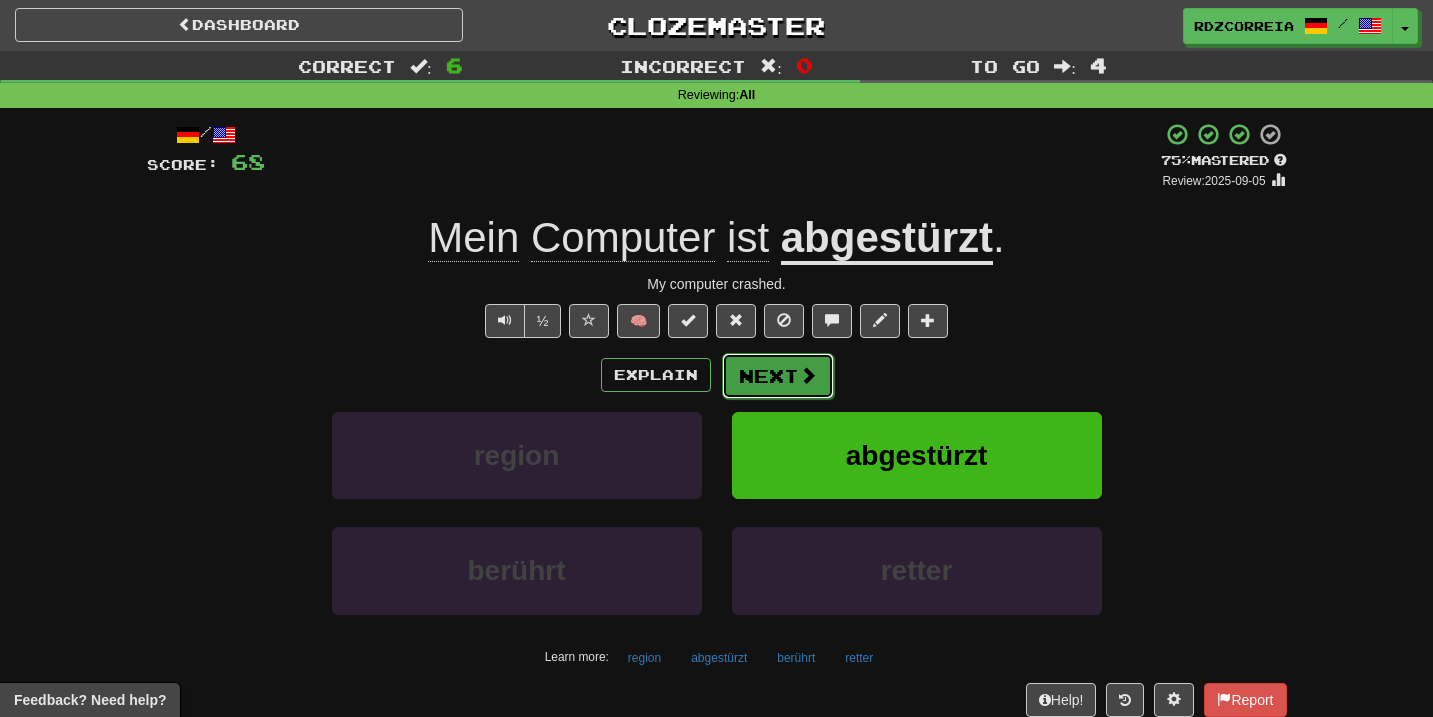 click on "Next" at bounding box center [778, 376] 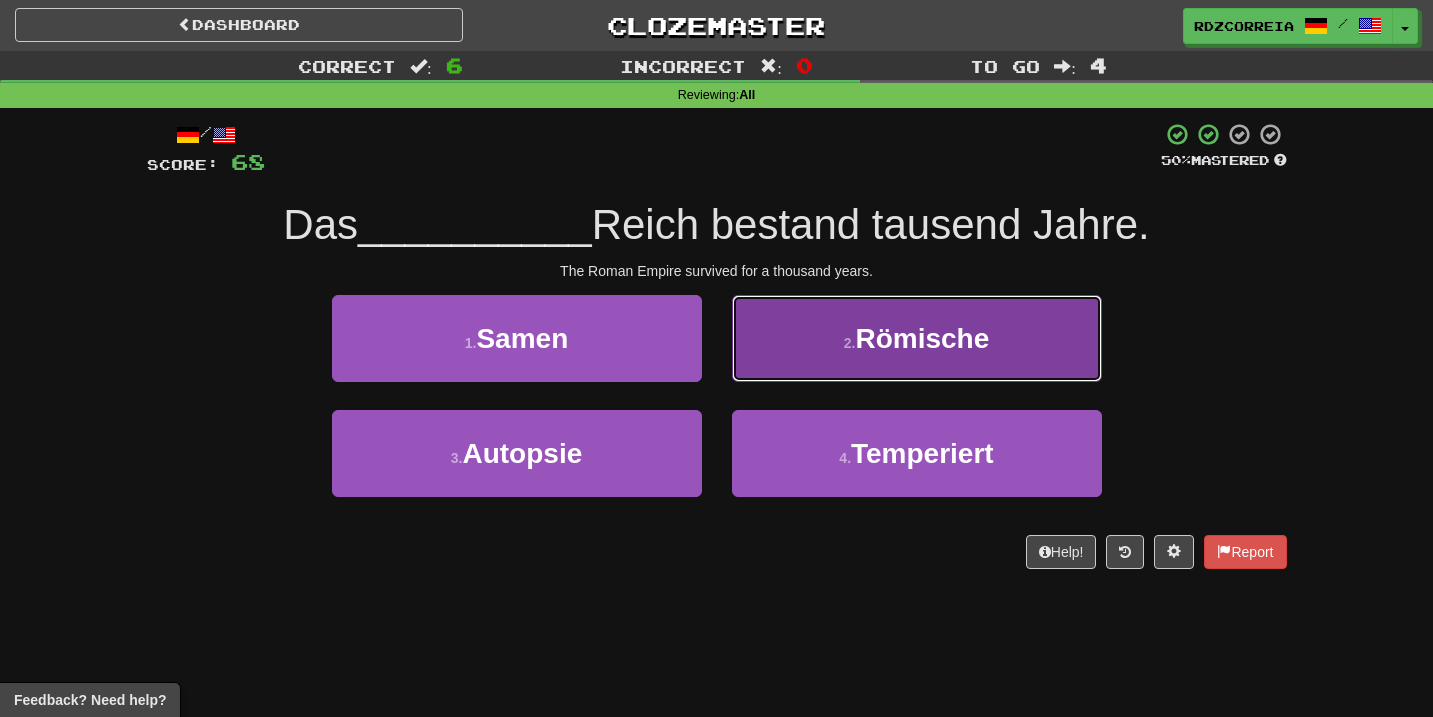 click on "2 .  Römische" at bounding box center (917, 338) 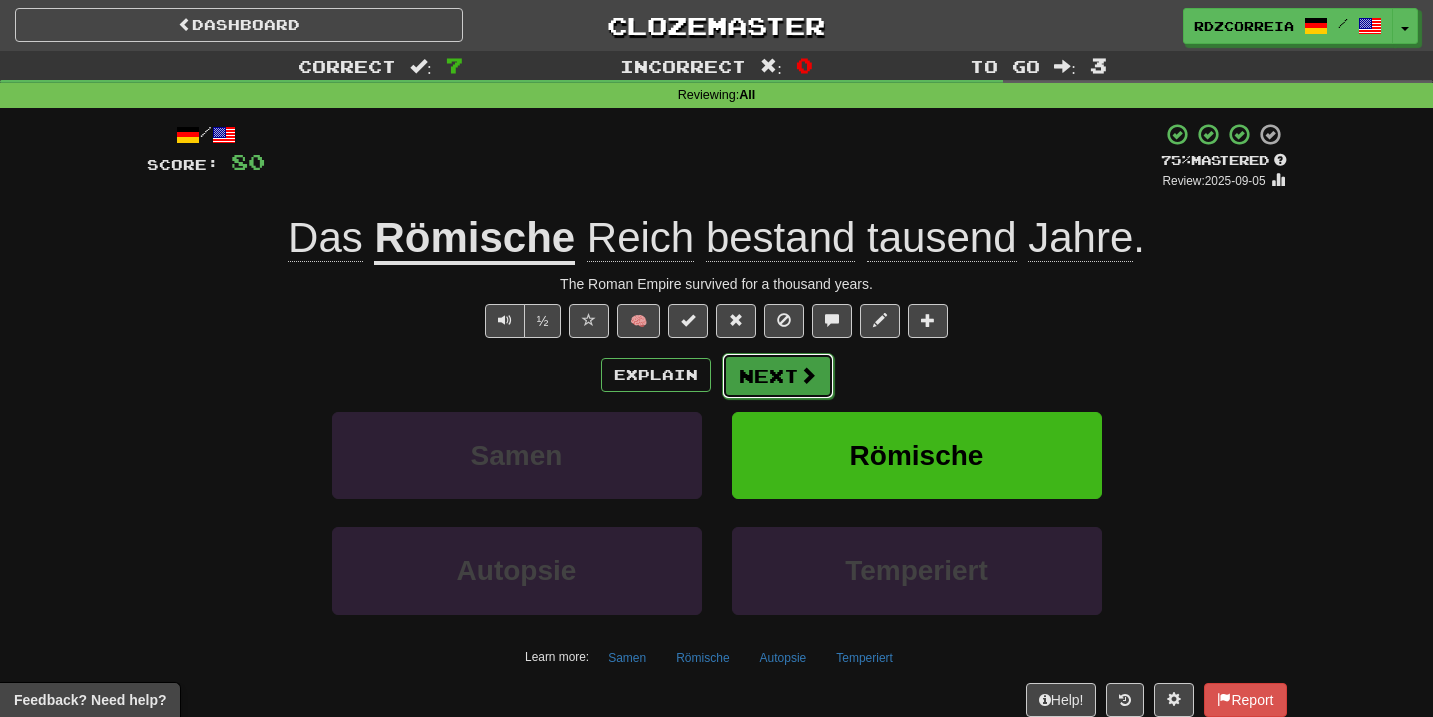 click on "Next" at bounding box center (778, 376) 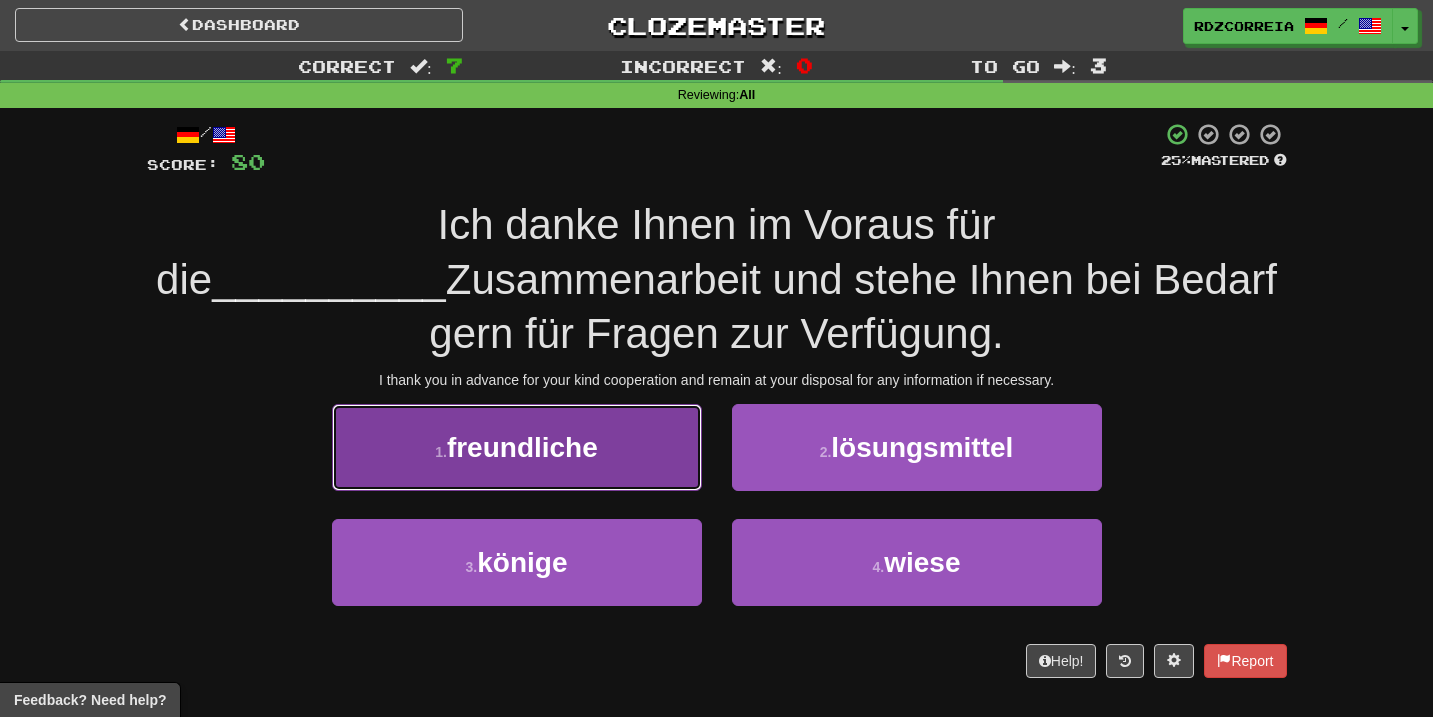 click on "1 .  freundliche" at bounding box center [517, 447] 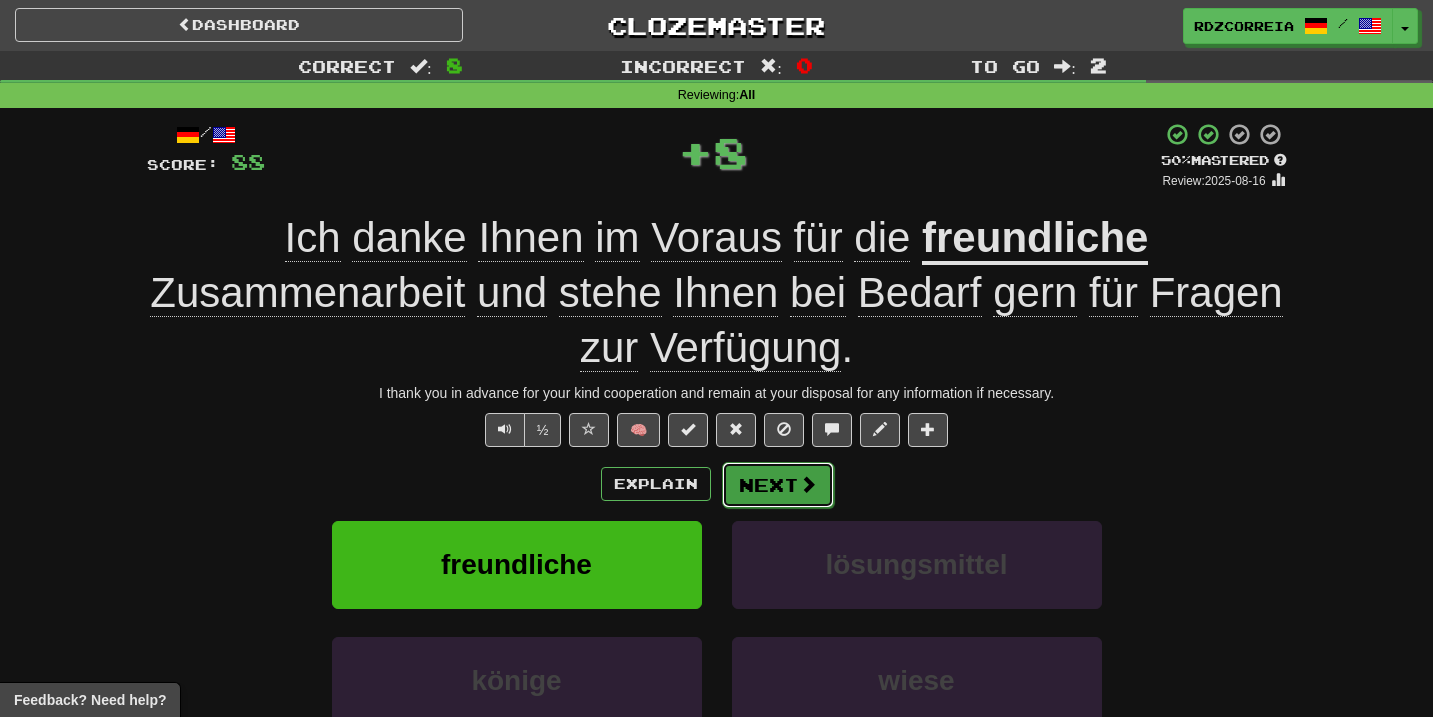click on "Next" at bounding box center [778, 485] 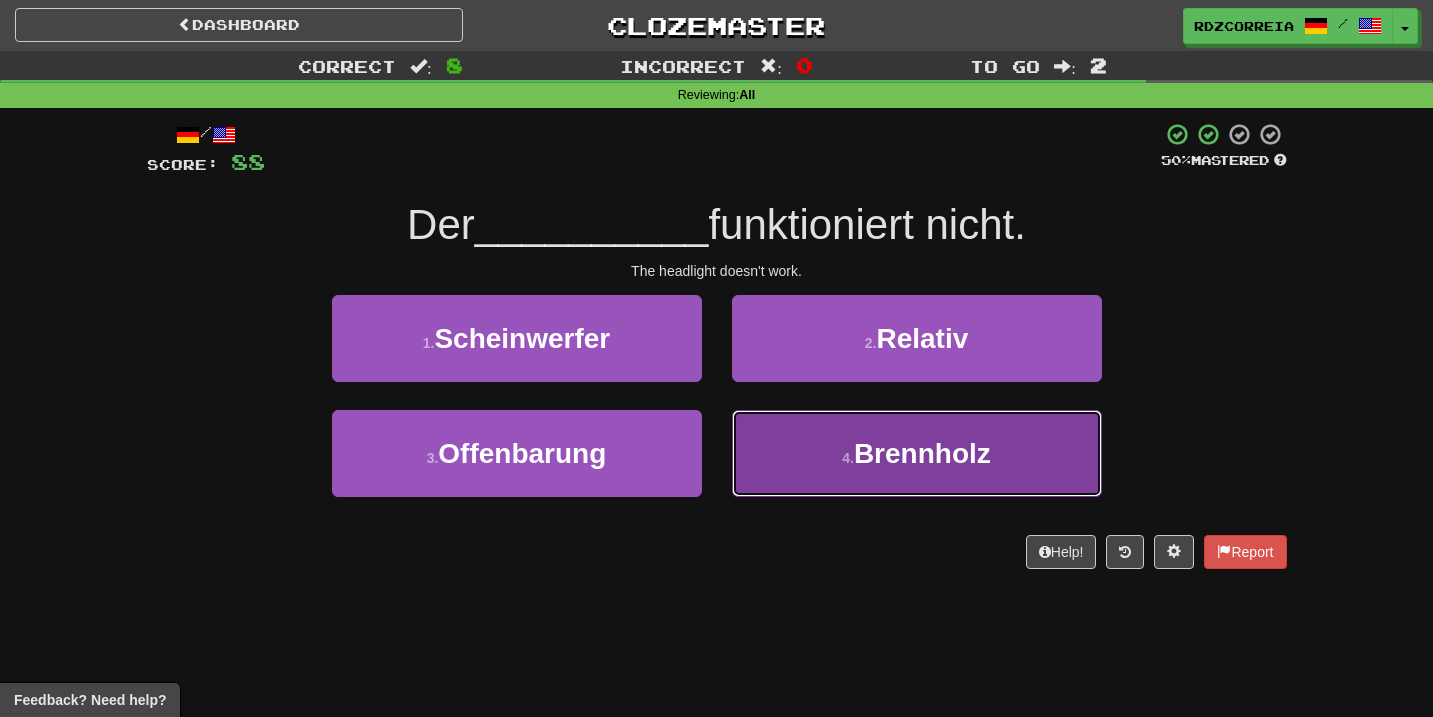 click on "4 ." at bounding box center [848, 458] 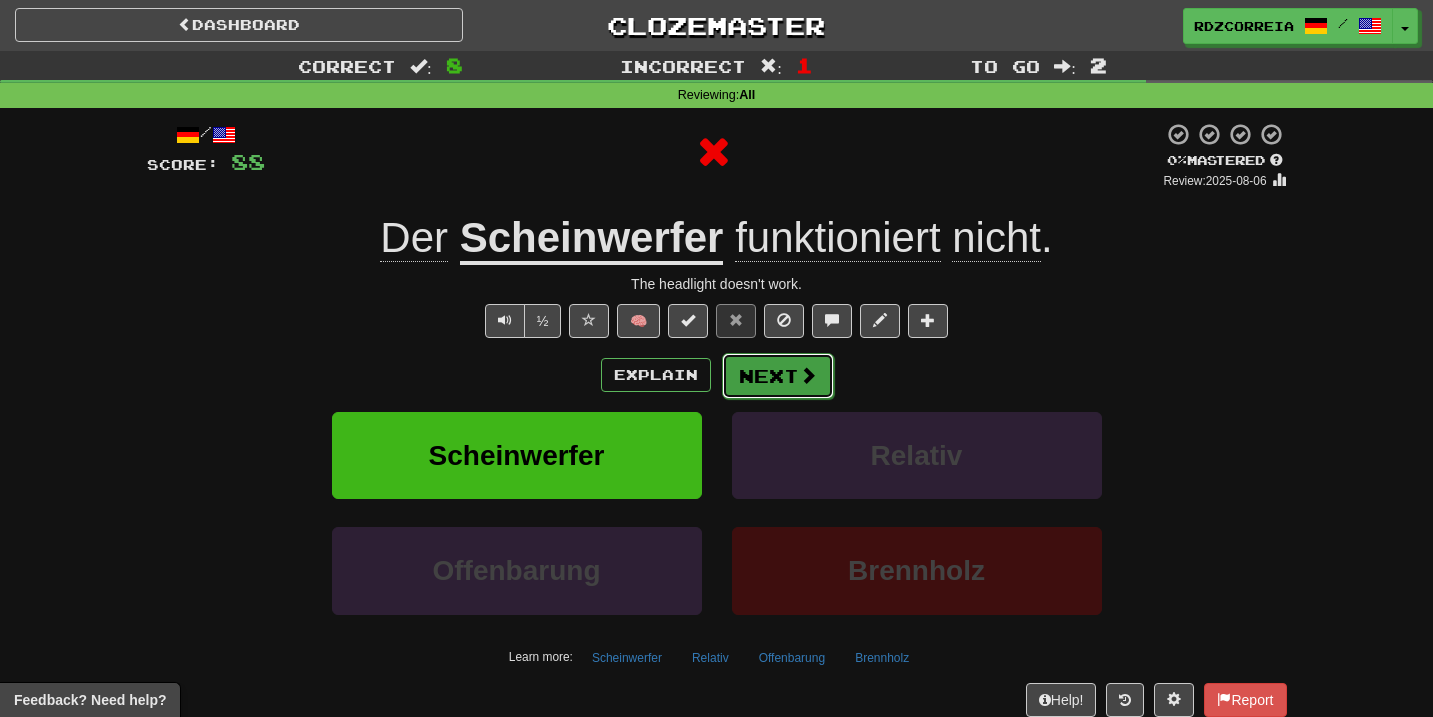 click on "Next" at bounding box center (778, 376) 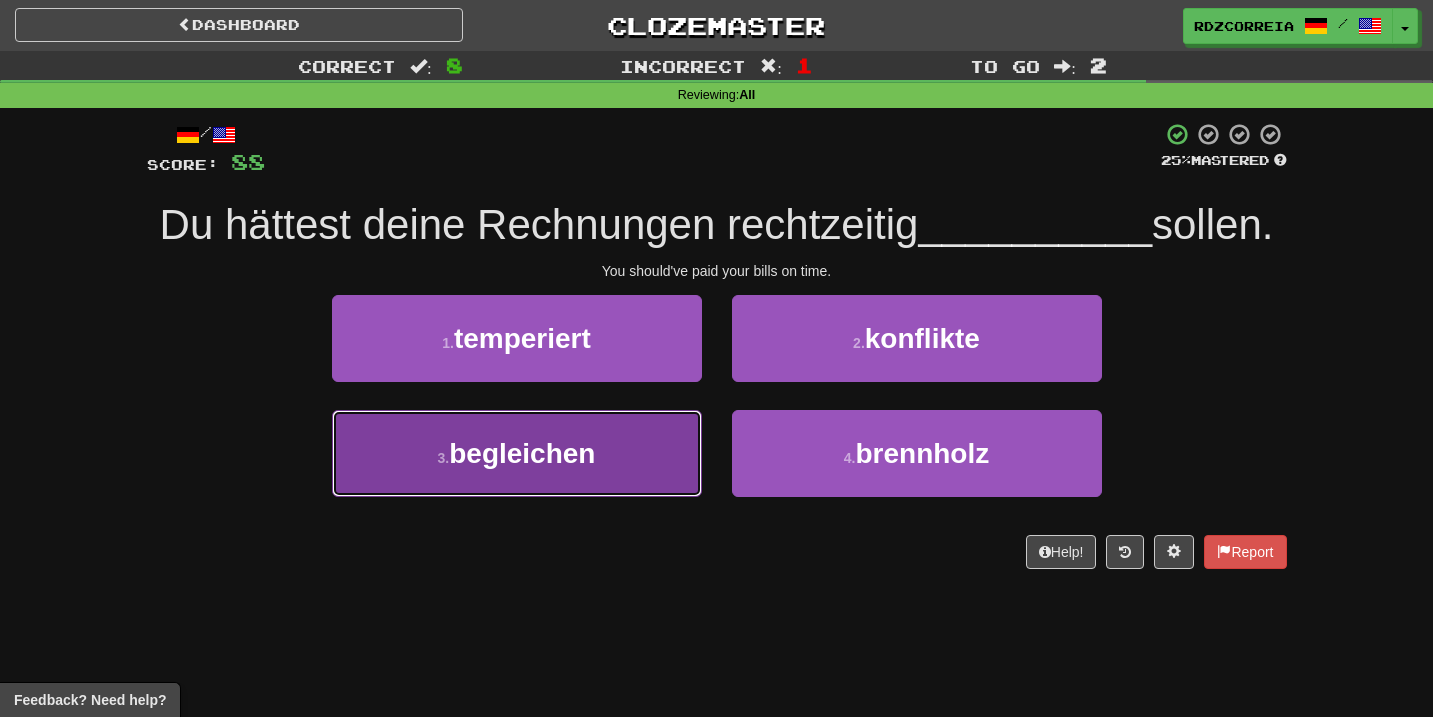 click on "3 .  begleichen" at bounding box center [517, 453] 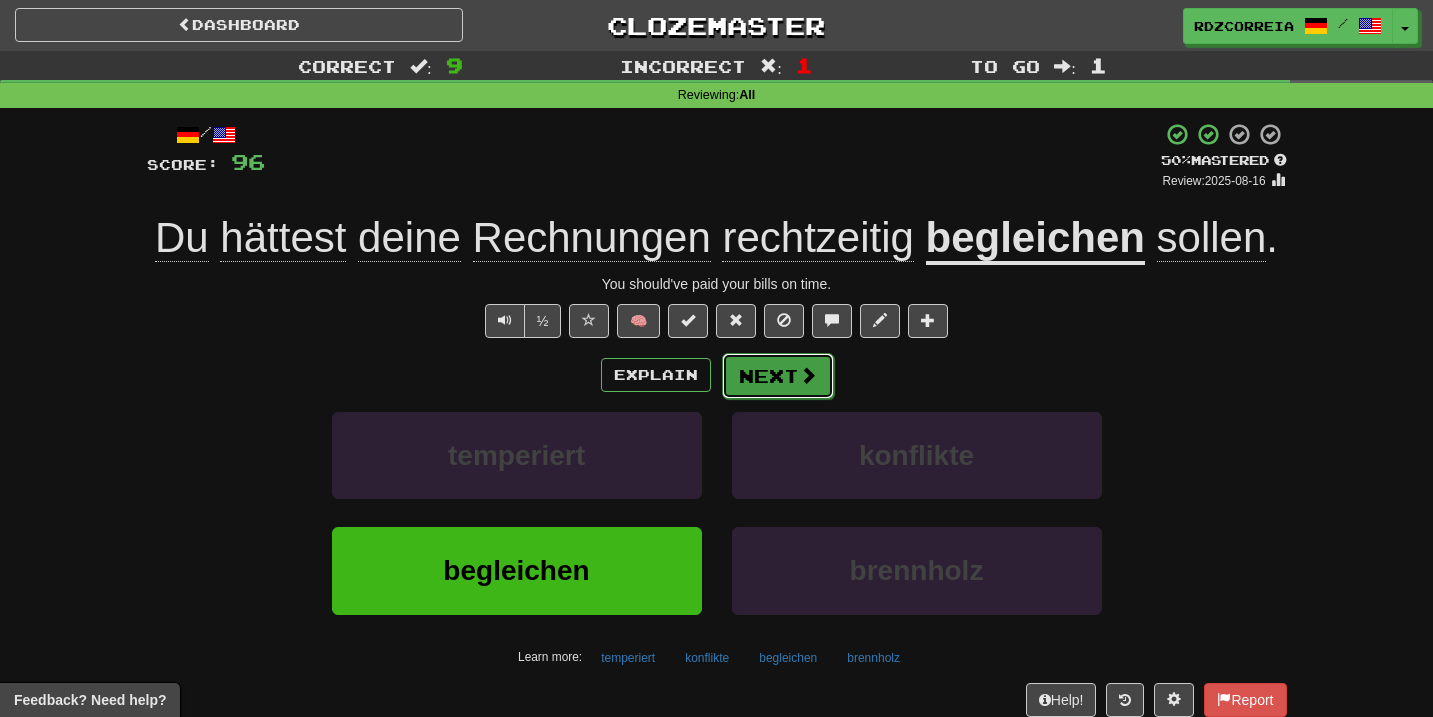 click on "Next" at bounding box center [778, 376] 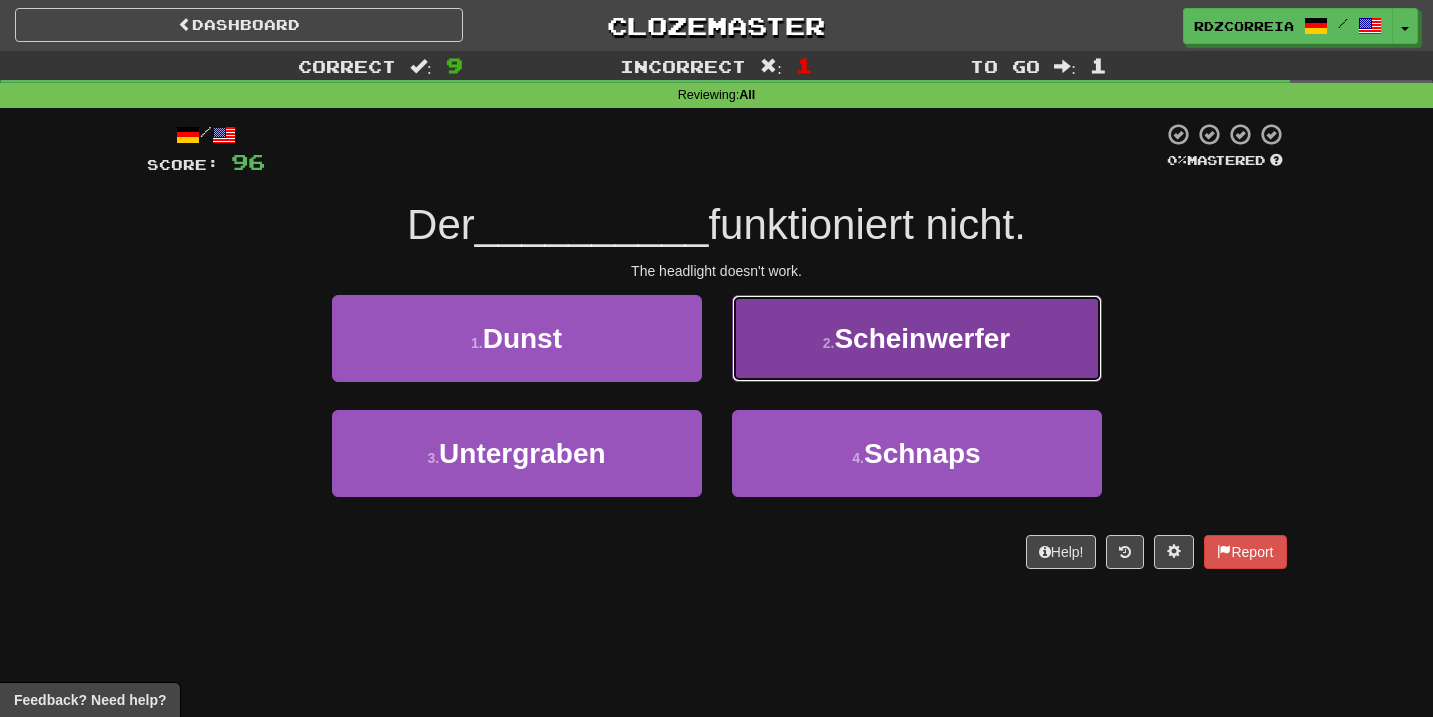 click on "2 .  Scheinwerfer" at bounding box center (917, 338) 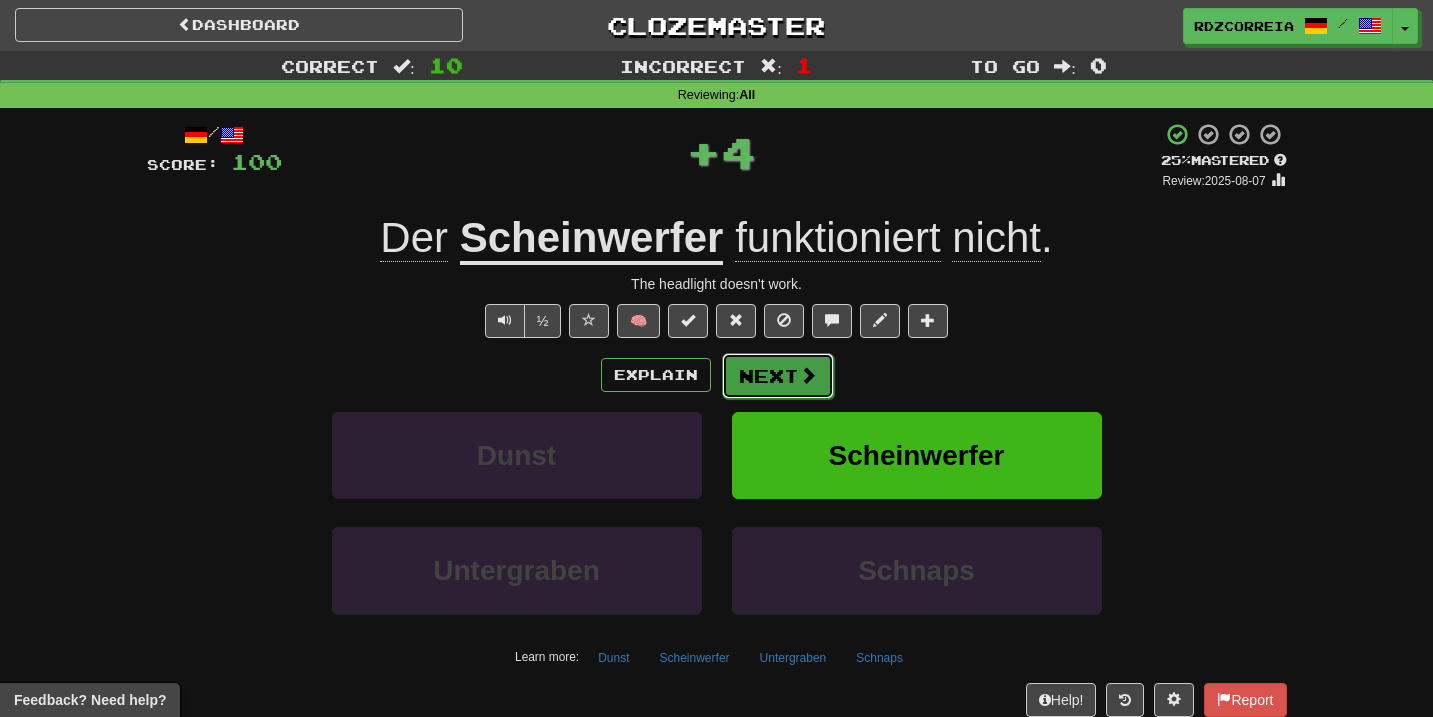 click on "Next" at bounding box center [778, 376] 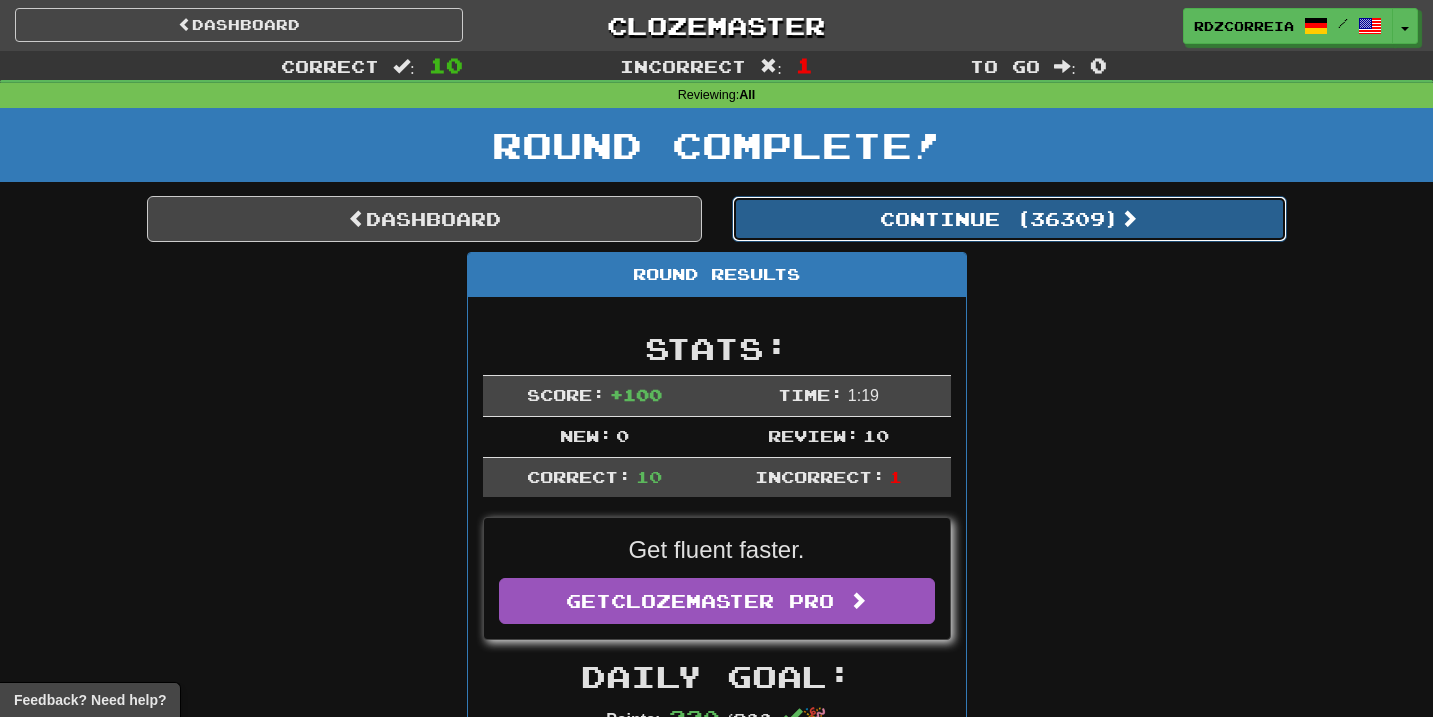 click on "Continue ( 36309 )" at bounding box center [1009, 219] 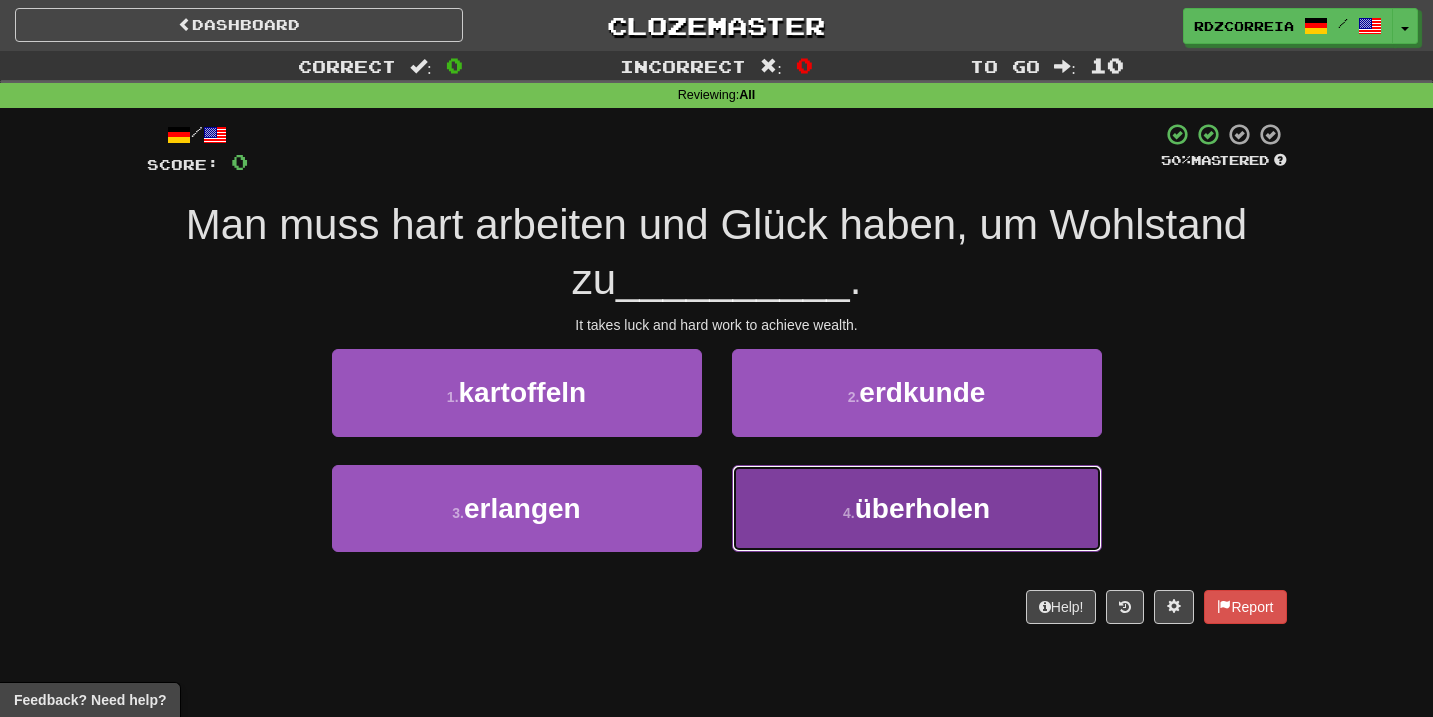 click on "überholen" at bounding box center (922, 508) 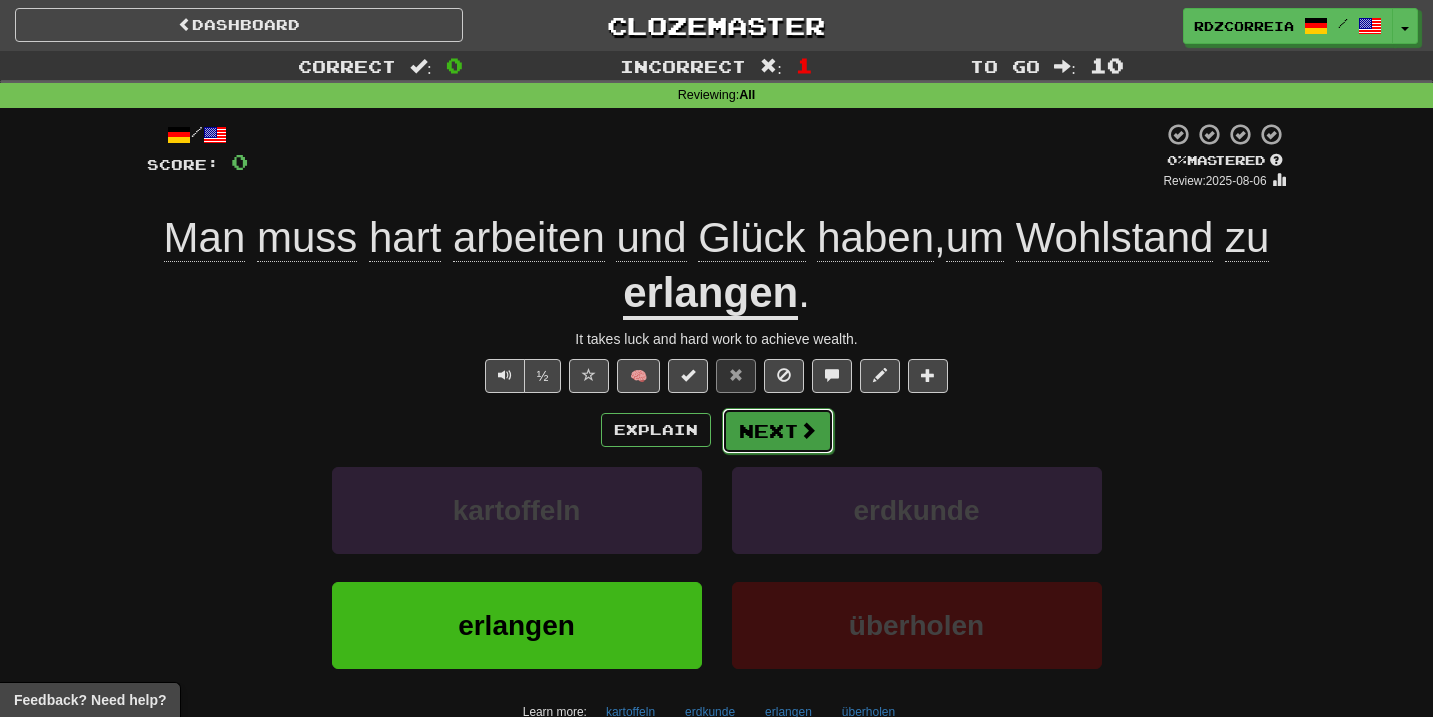 click on "Next" at bounding box center [778, 431] 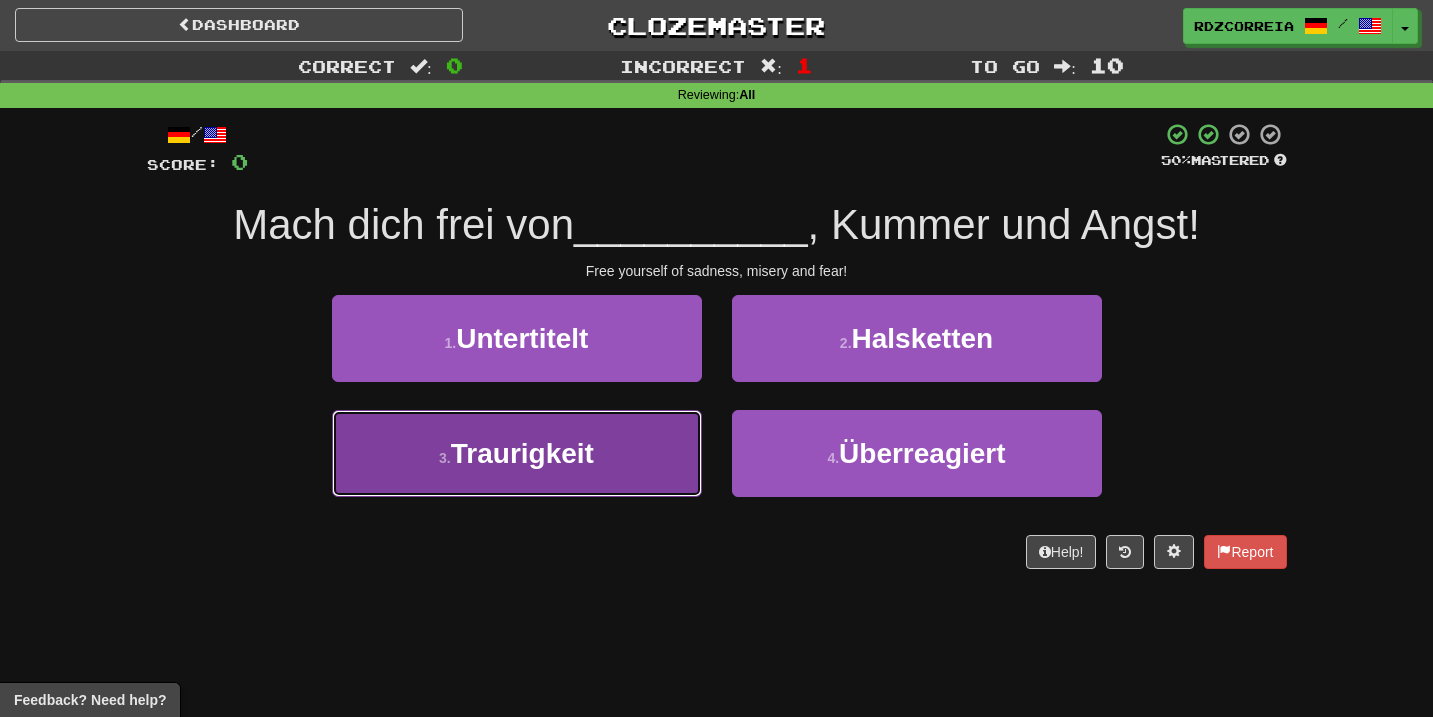click on "3 .  Traurigkeit" at bounding box center (517, 453) 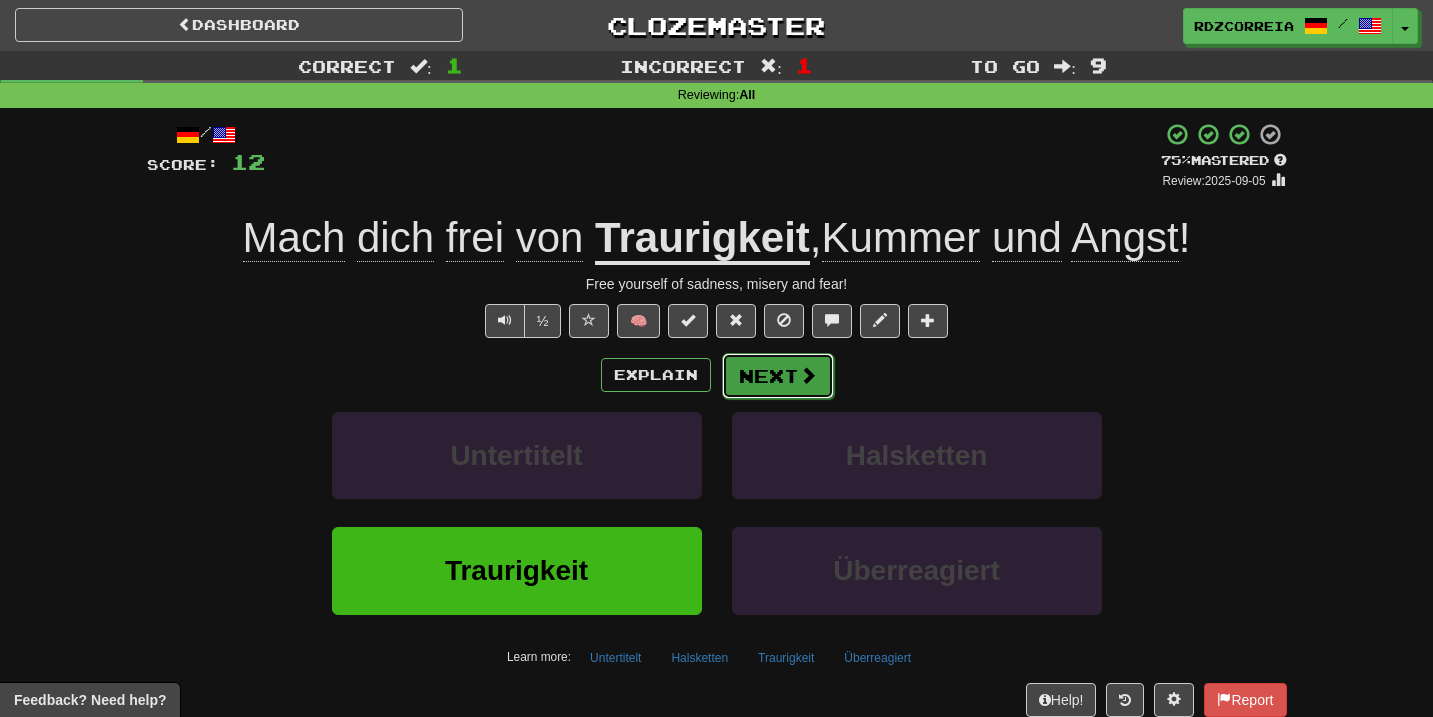 click on "Next" at bounding box center [778, 376] 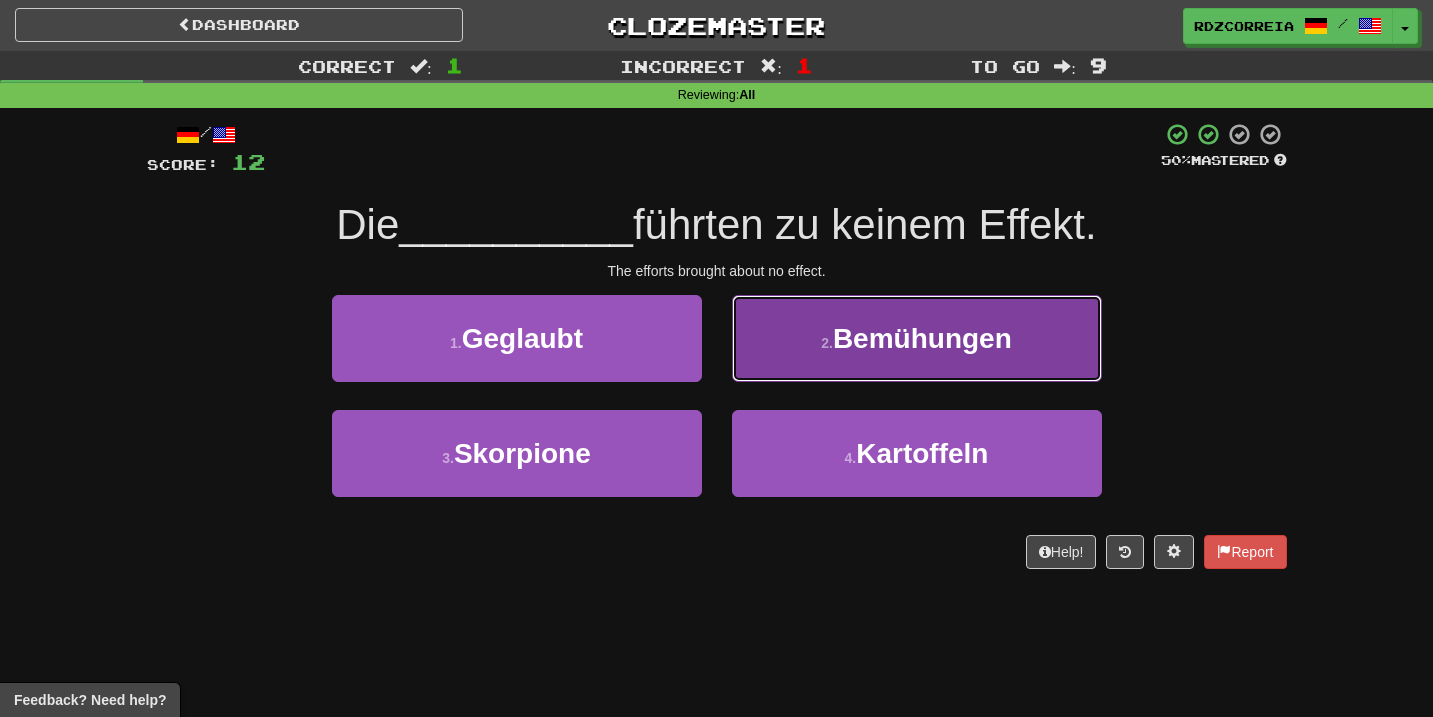 click on "2 .  Bemühungen" at bounding box center (917, 338) 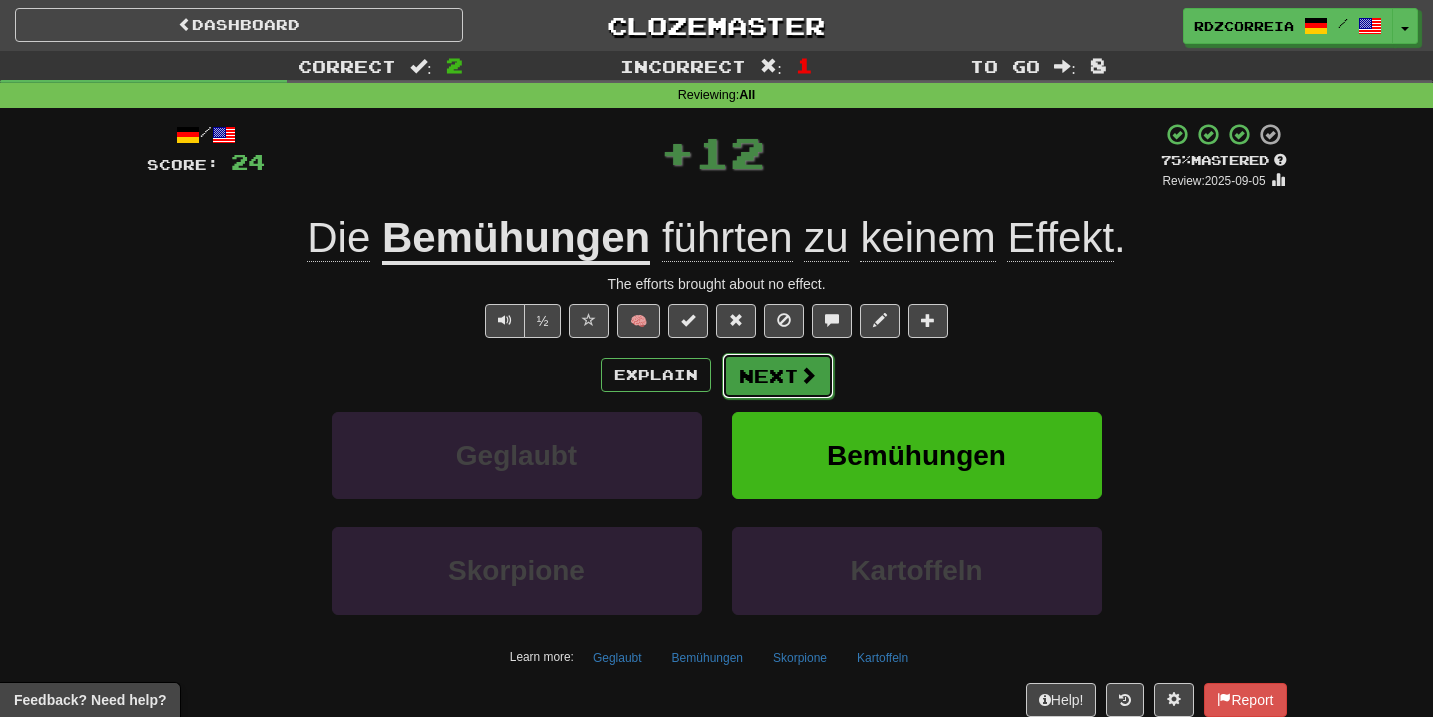 click at bounding box center [808, 375] 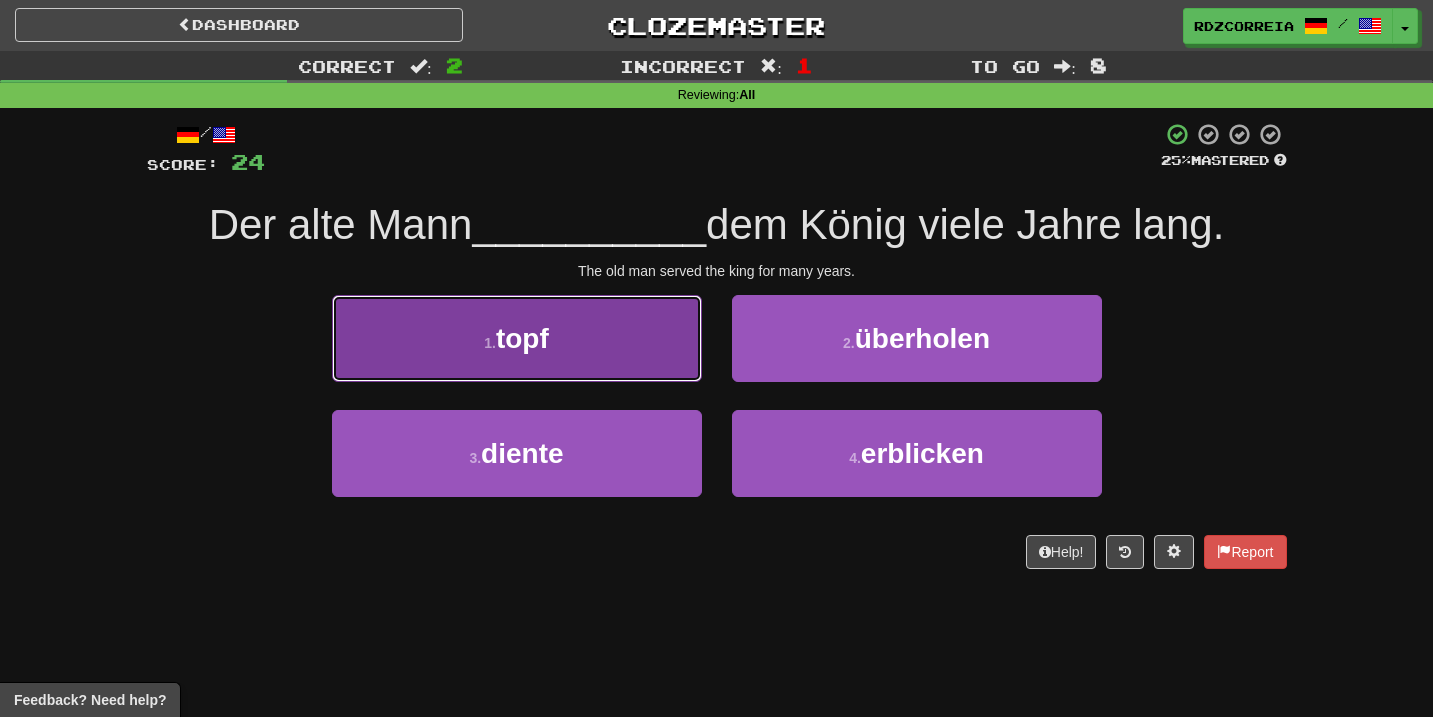 click on "1 .  topf" at bounding box center (517, 338) 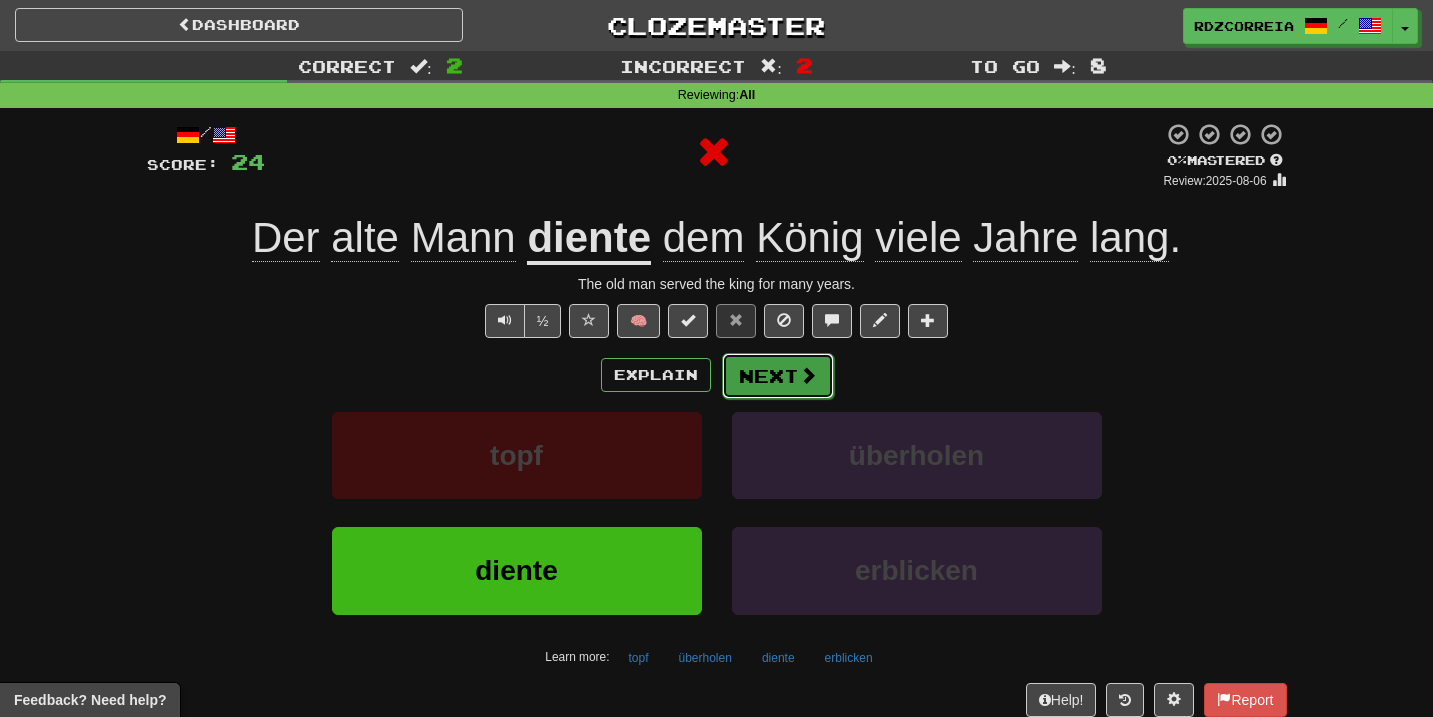 click on "Next" at bounding box center [778, 376] 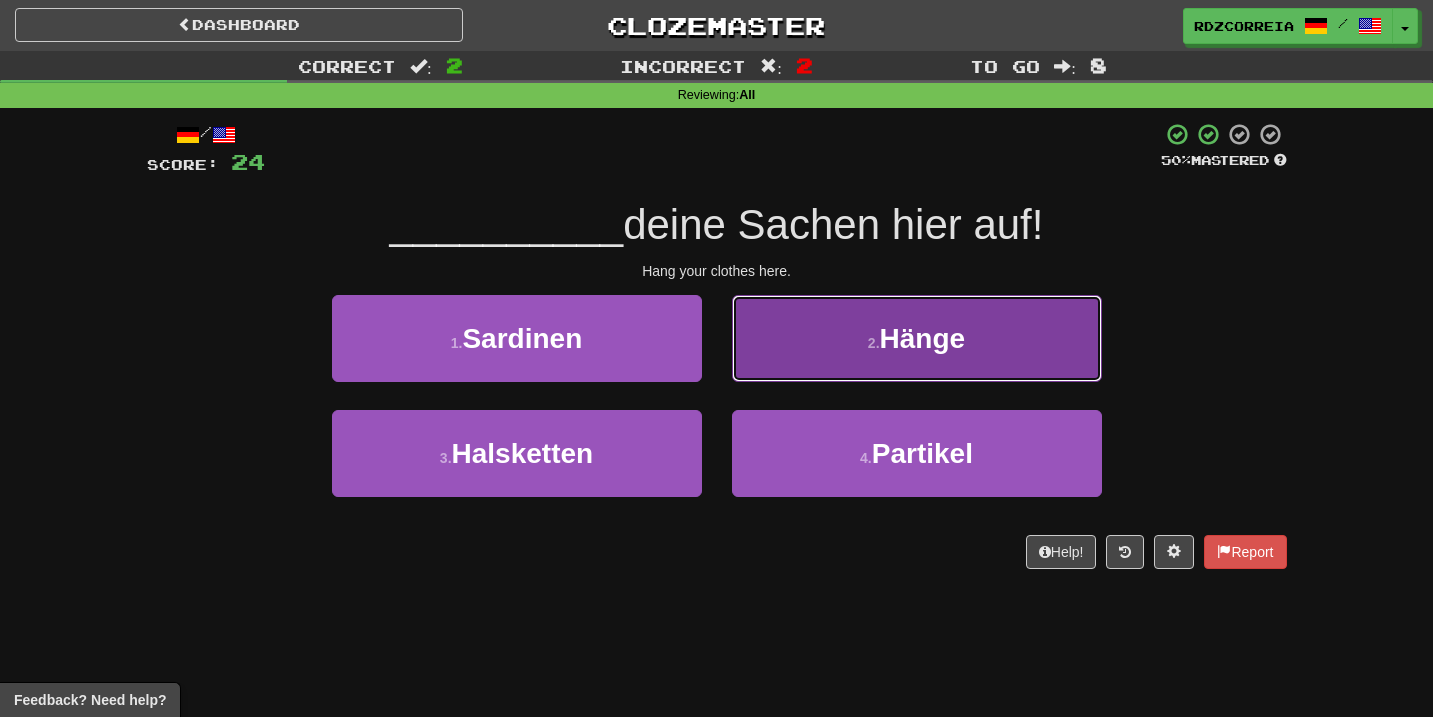 click on "2 .  Hänge" at bounding box center (917, 338) 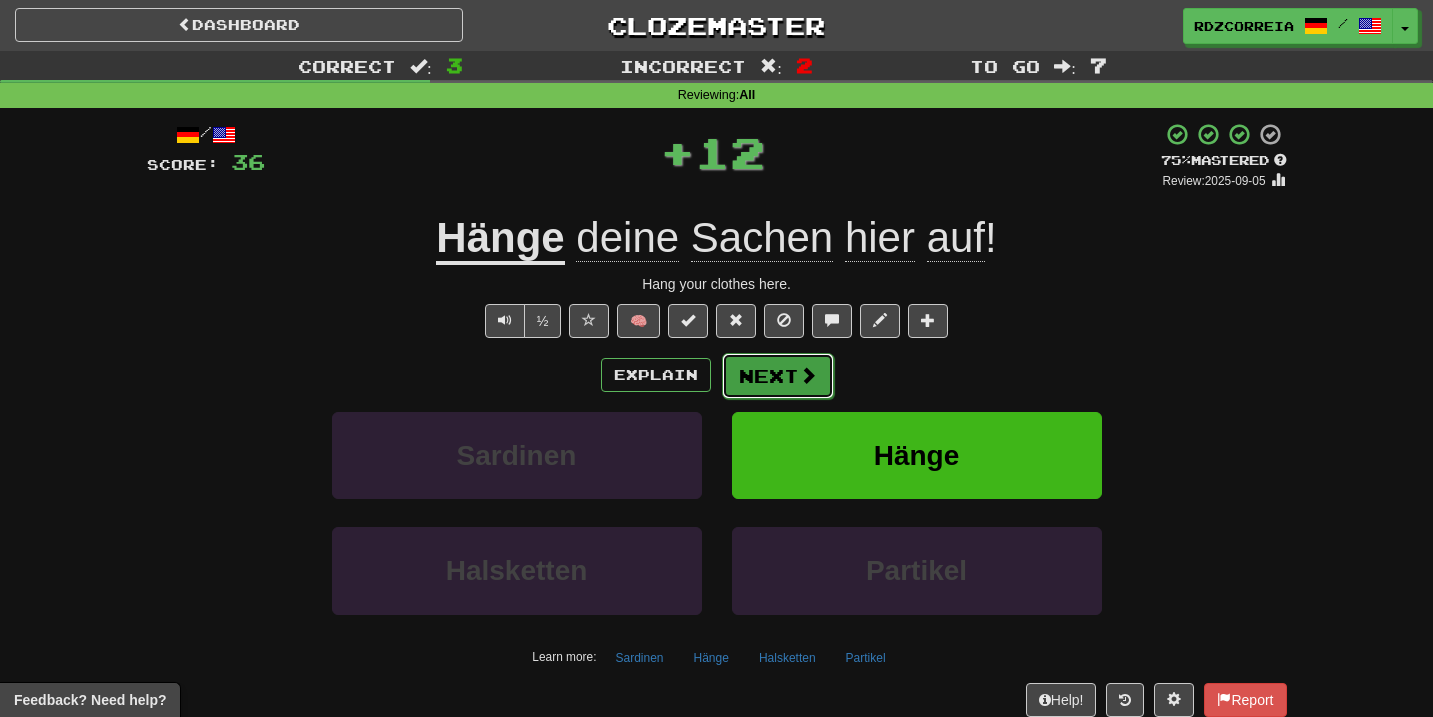 click on "Next" at bounding box center [778, 376] 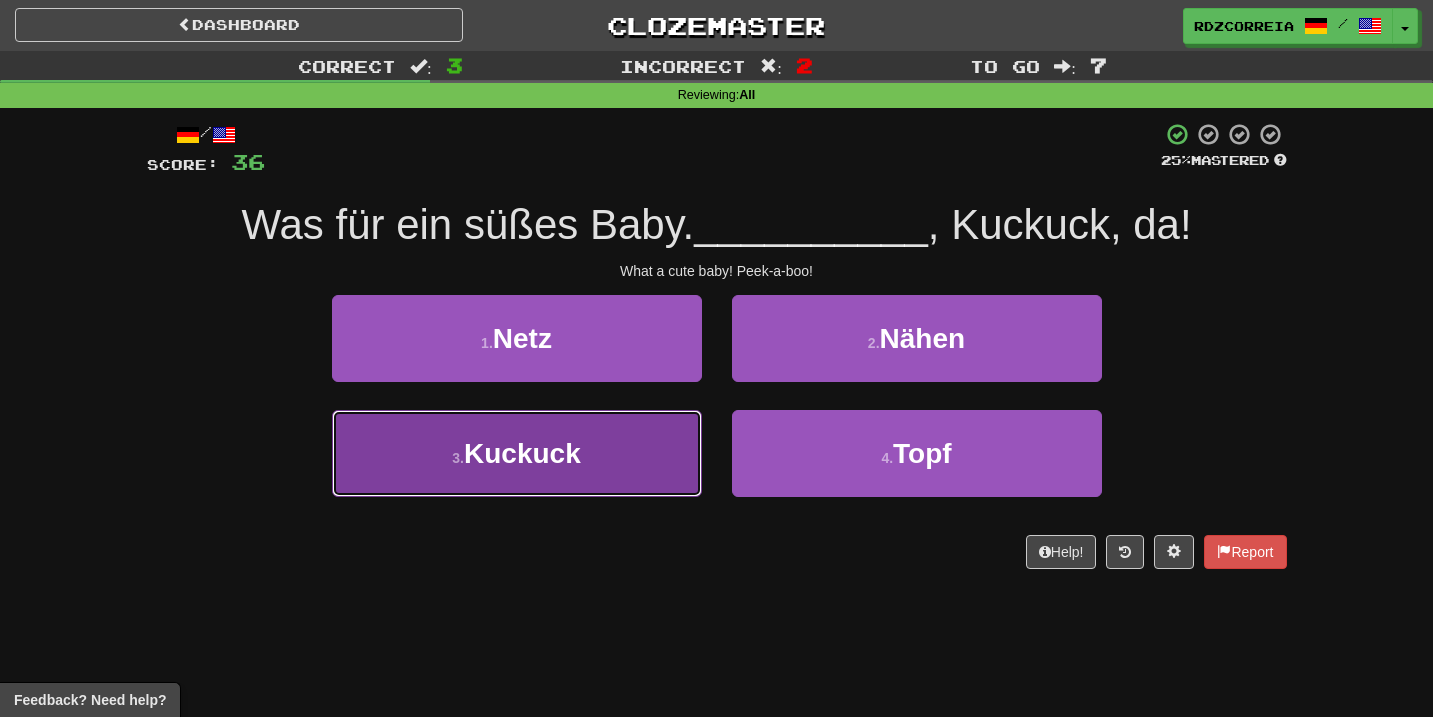 click on "3 .  Kuckuck" at bounding box center [517, 453] 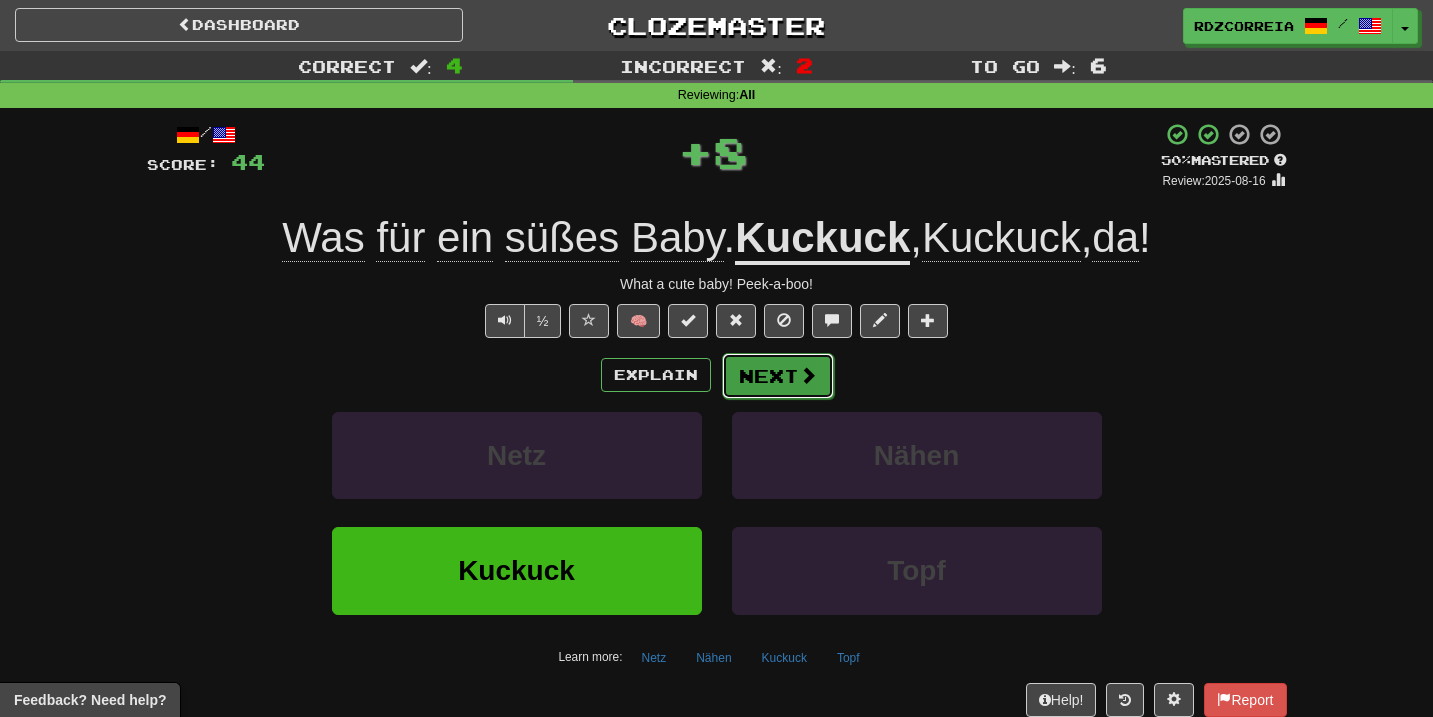 click on "Next" at bounding box center [778, 376] 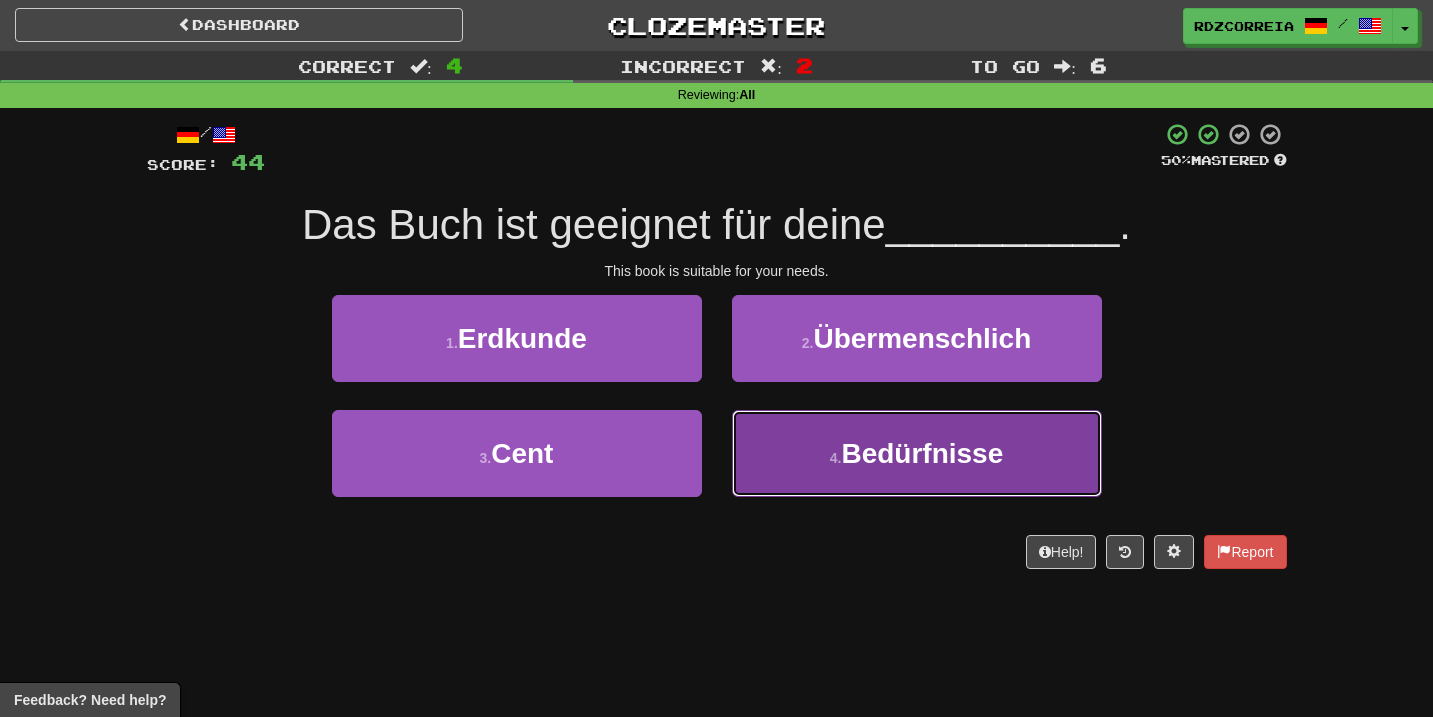 click on "4 .  Bedürfnisse" at bounding box center (917, 453) 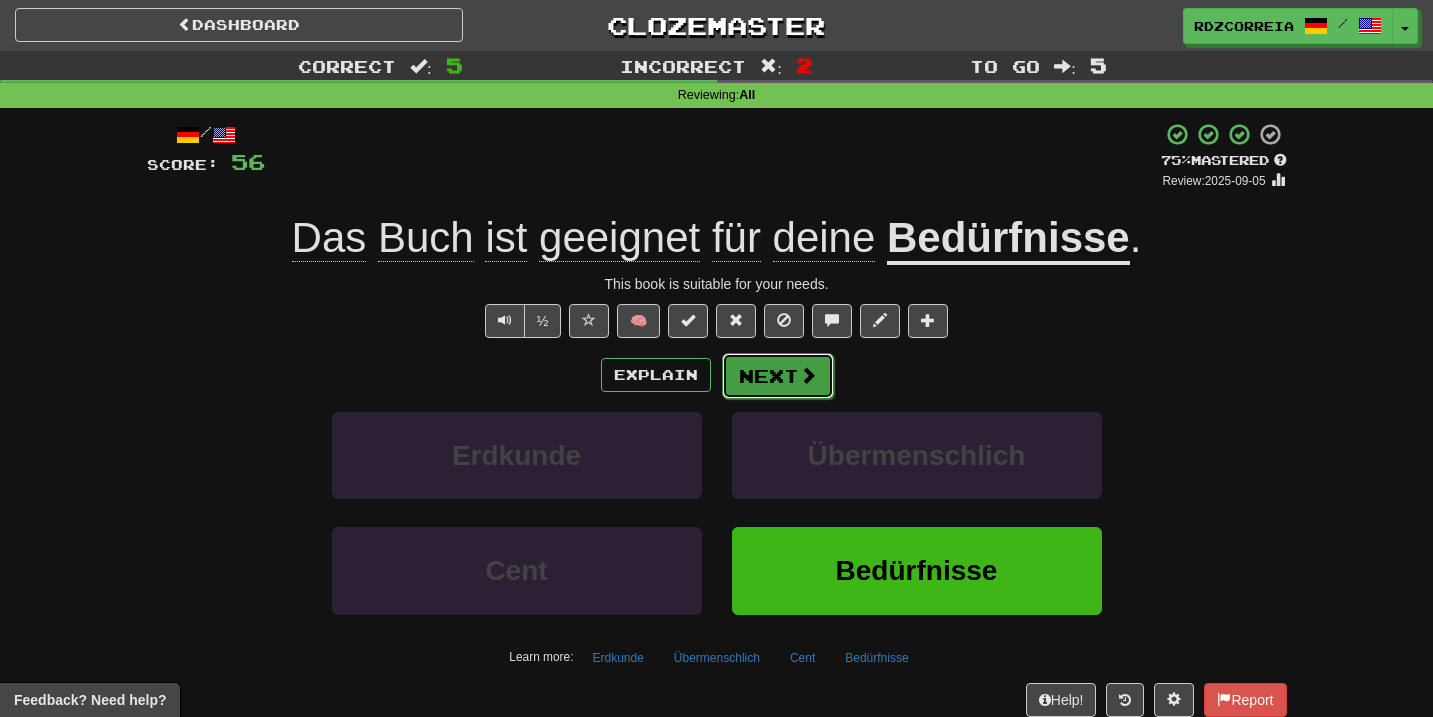 click at bounding box center (808, 375) 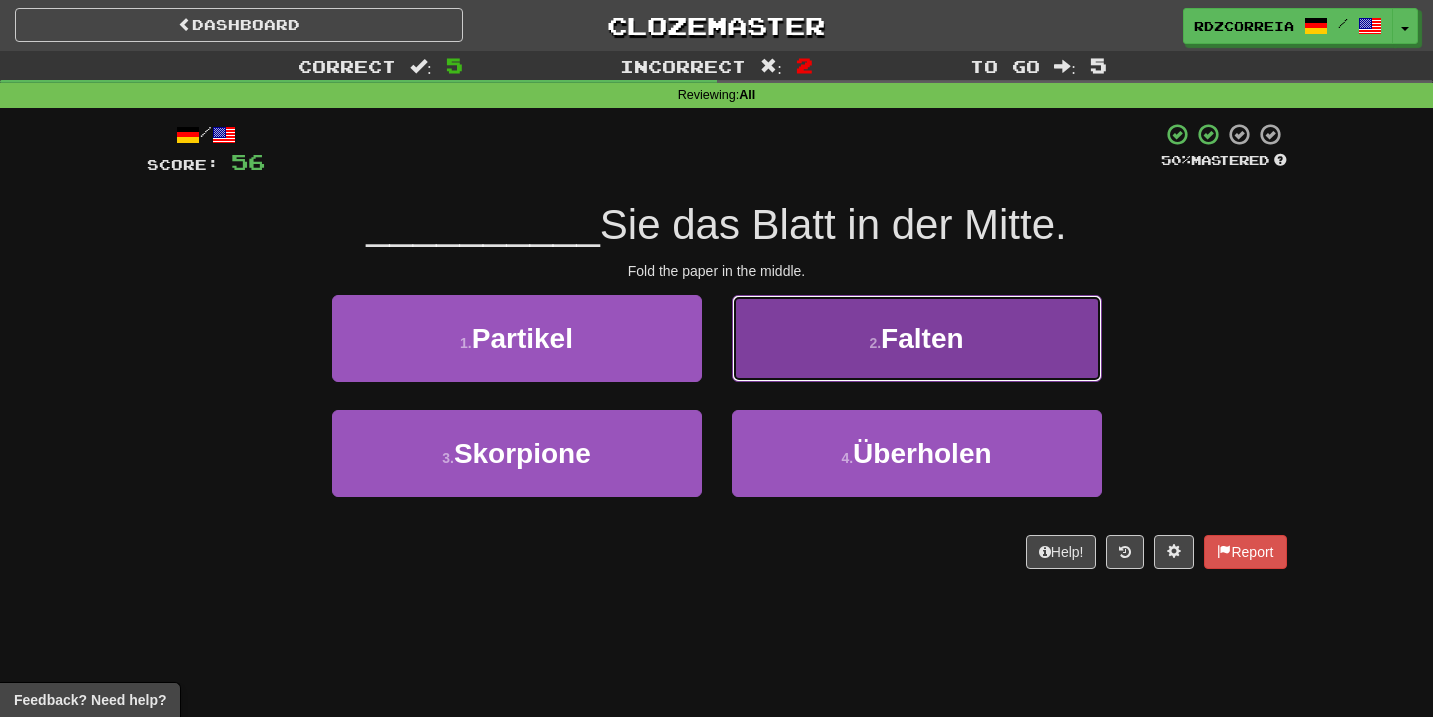 click on "2 .  Falten" at bounding box center (917, 338) 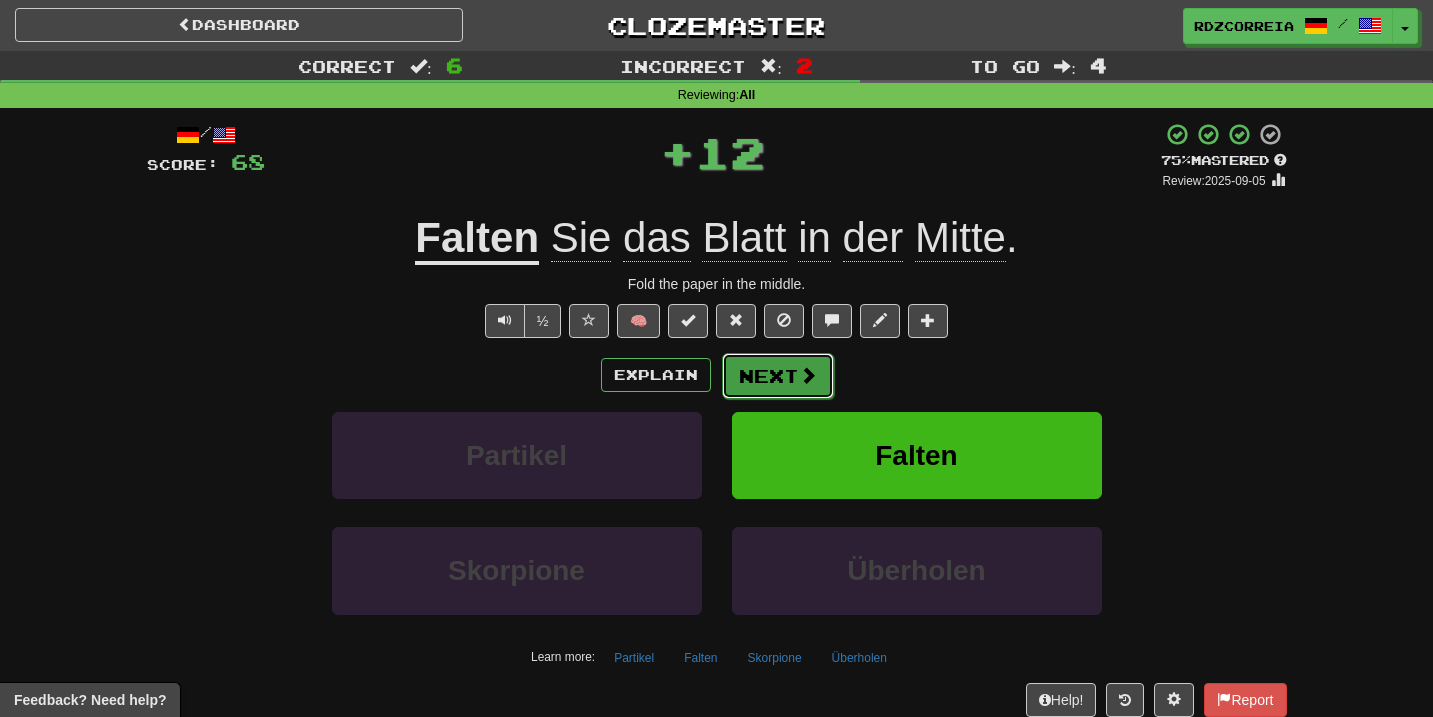 click on "Next" at bounding box center (778, 376) 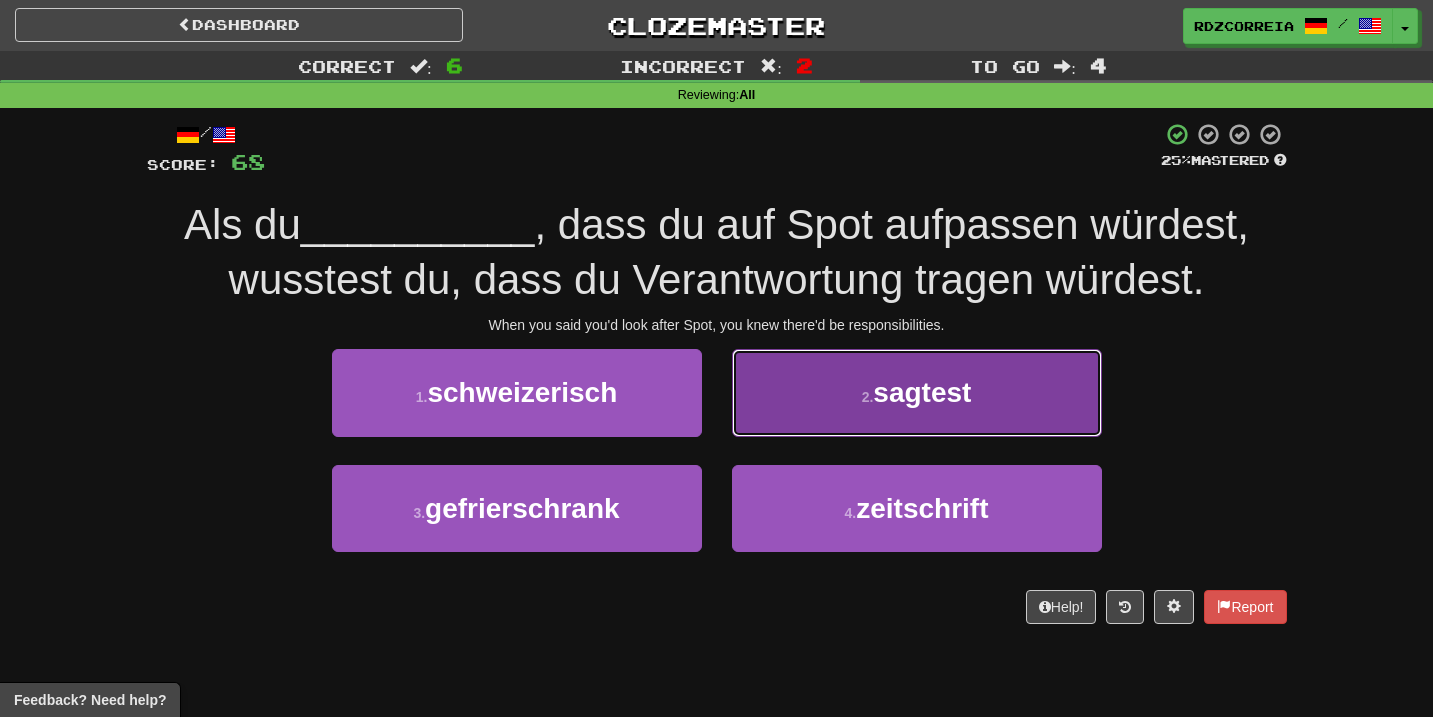 click on "2 .  sagtest" at bounding box center (917, 392) 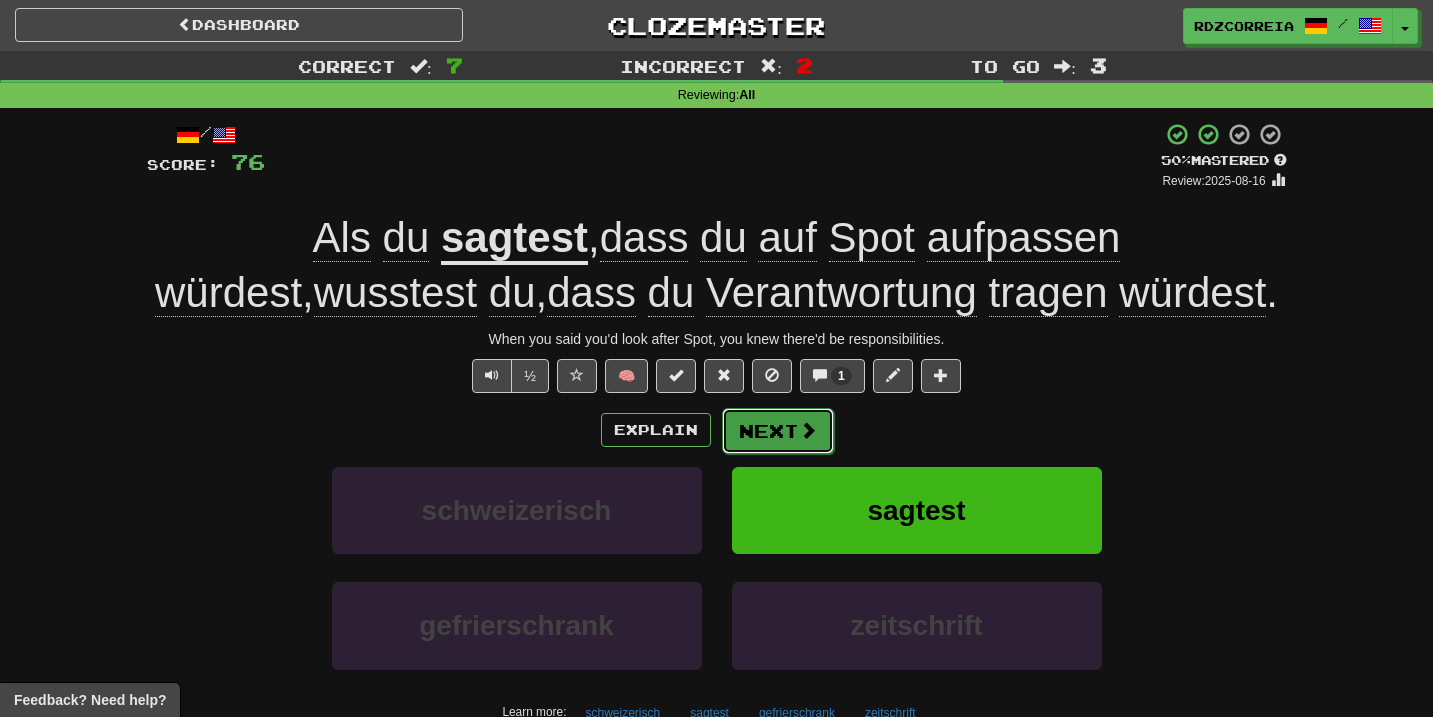 click at bounding box center [808, 430] 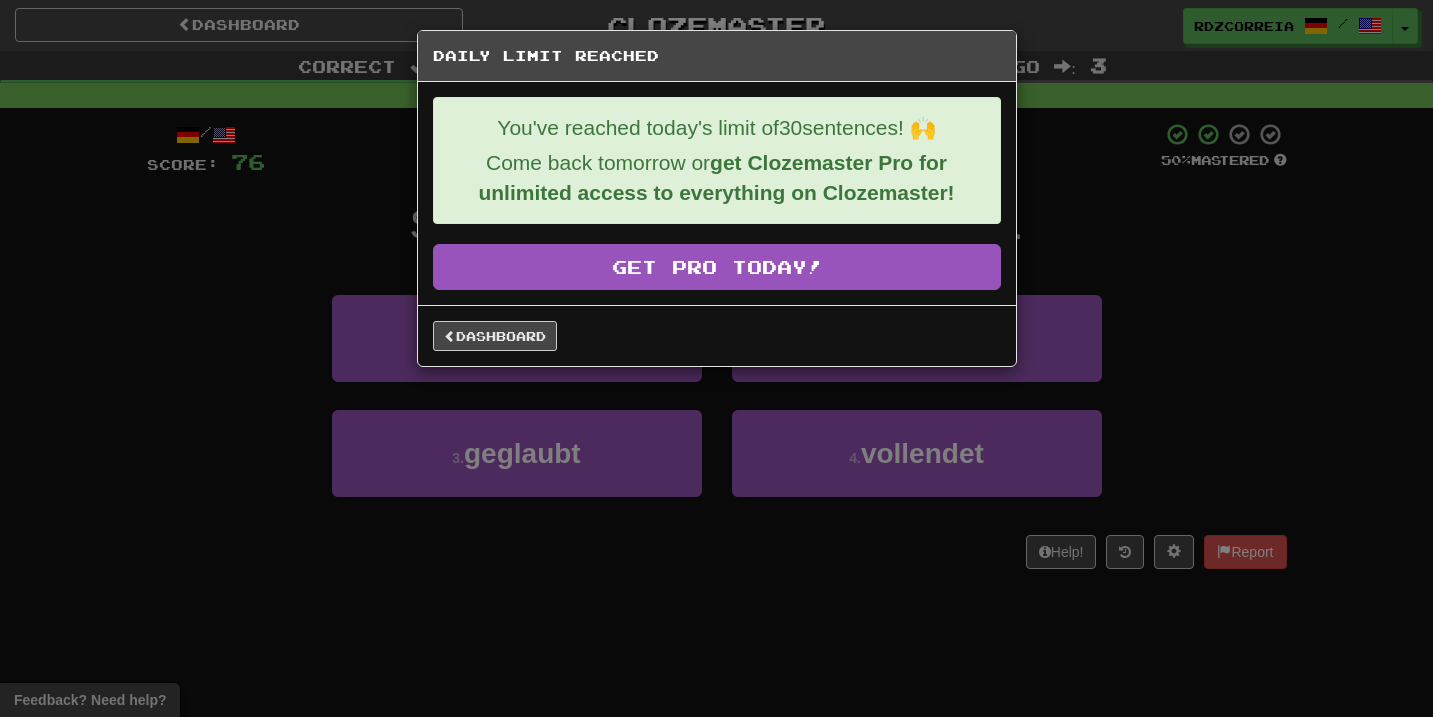 click on "Dashboard" at bounding box center (717, 335) 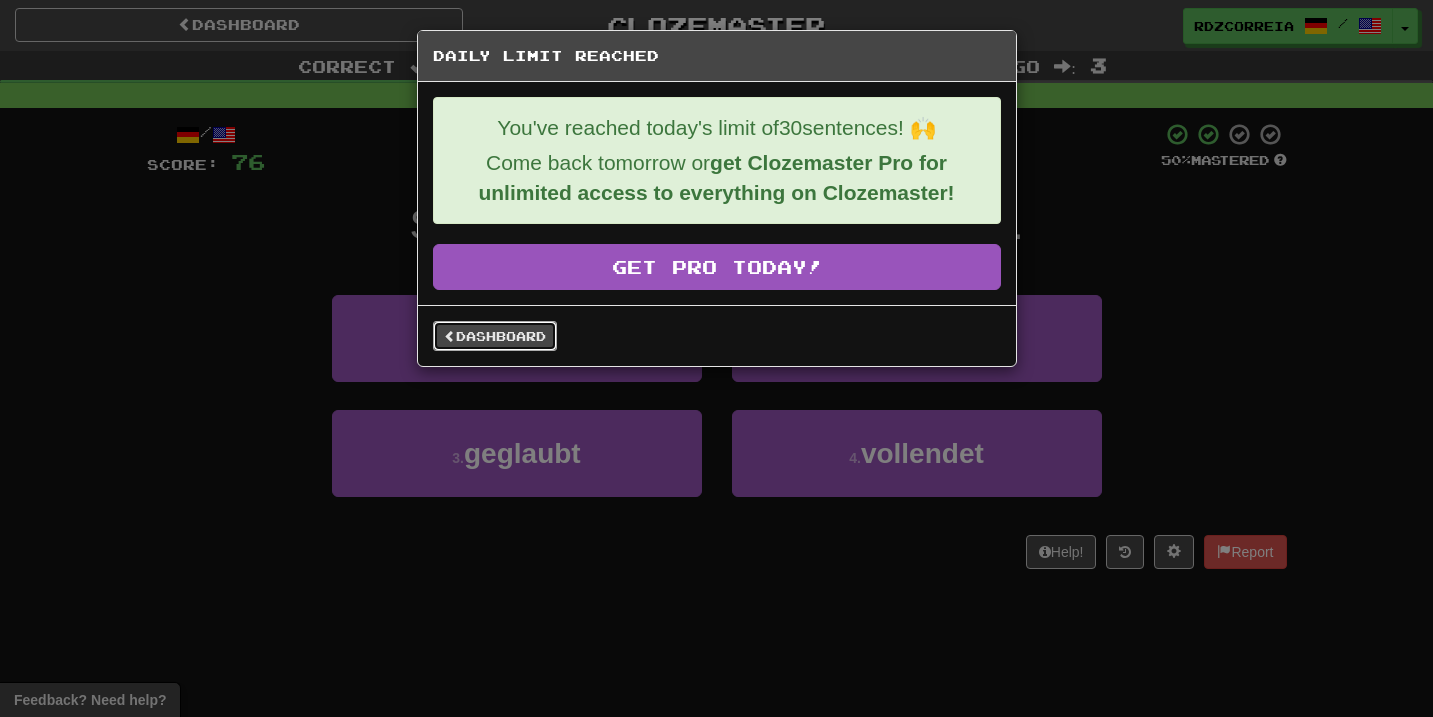 click on "Dashboard" at bounding box center (495, 336) 